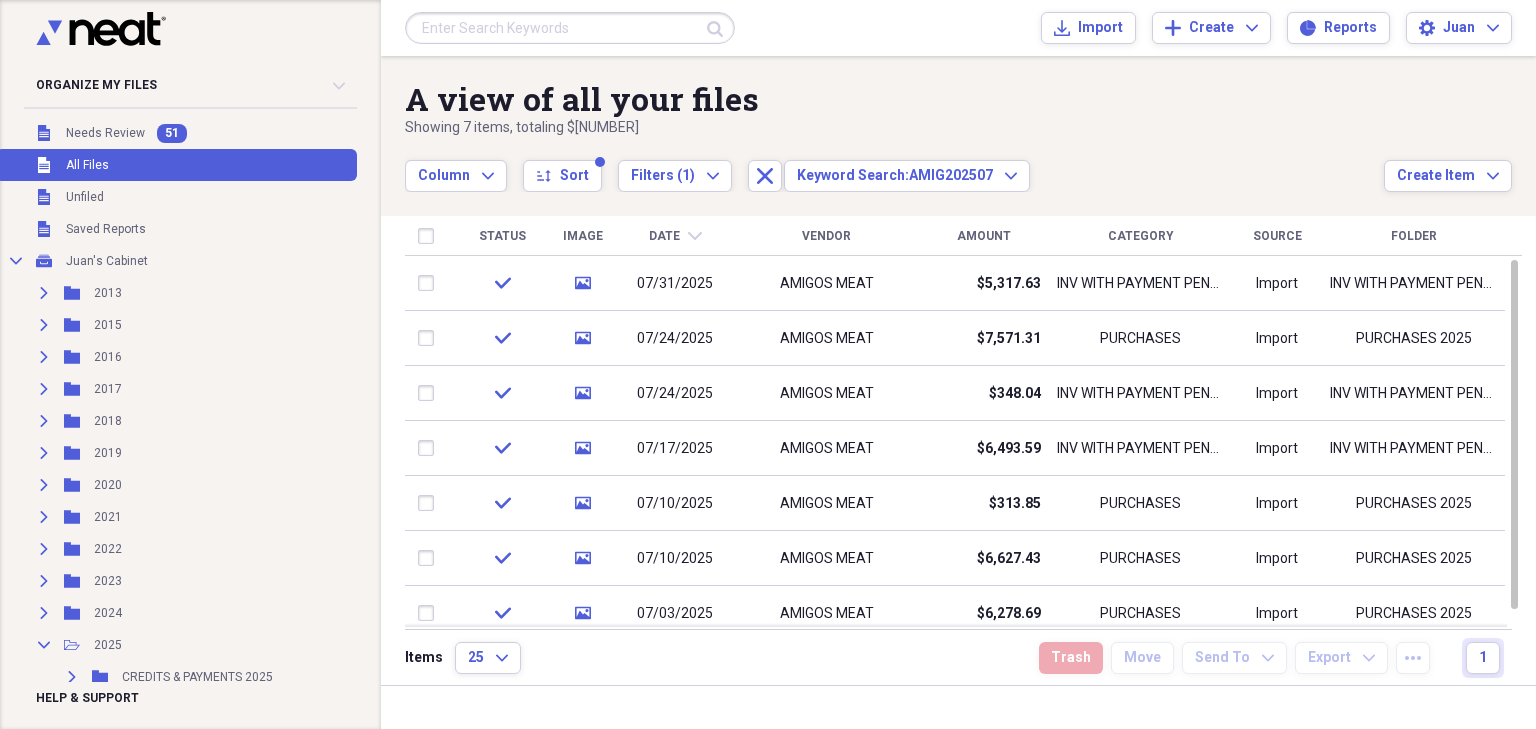 scroll, scrollTop: 0, scrollLeft: 0, axis: both 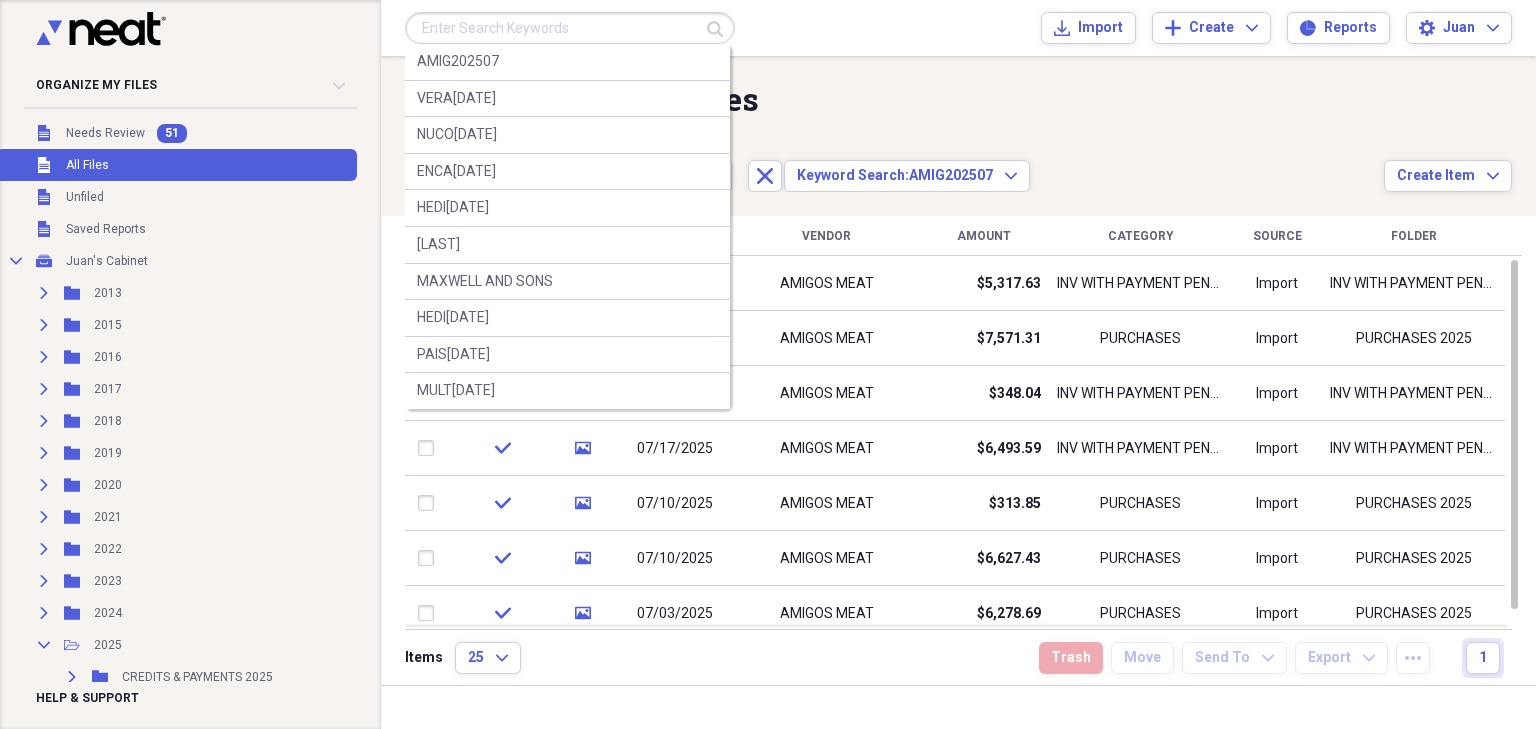 click at bounding box center [570, 28] 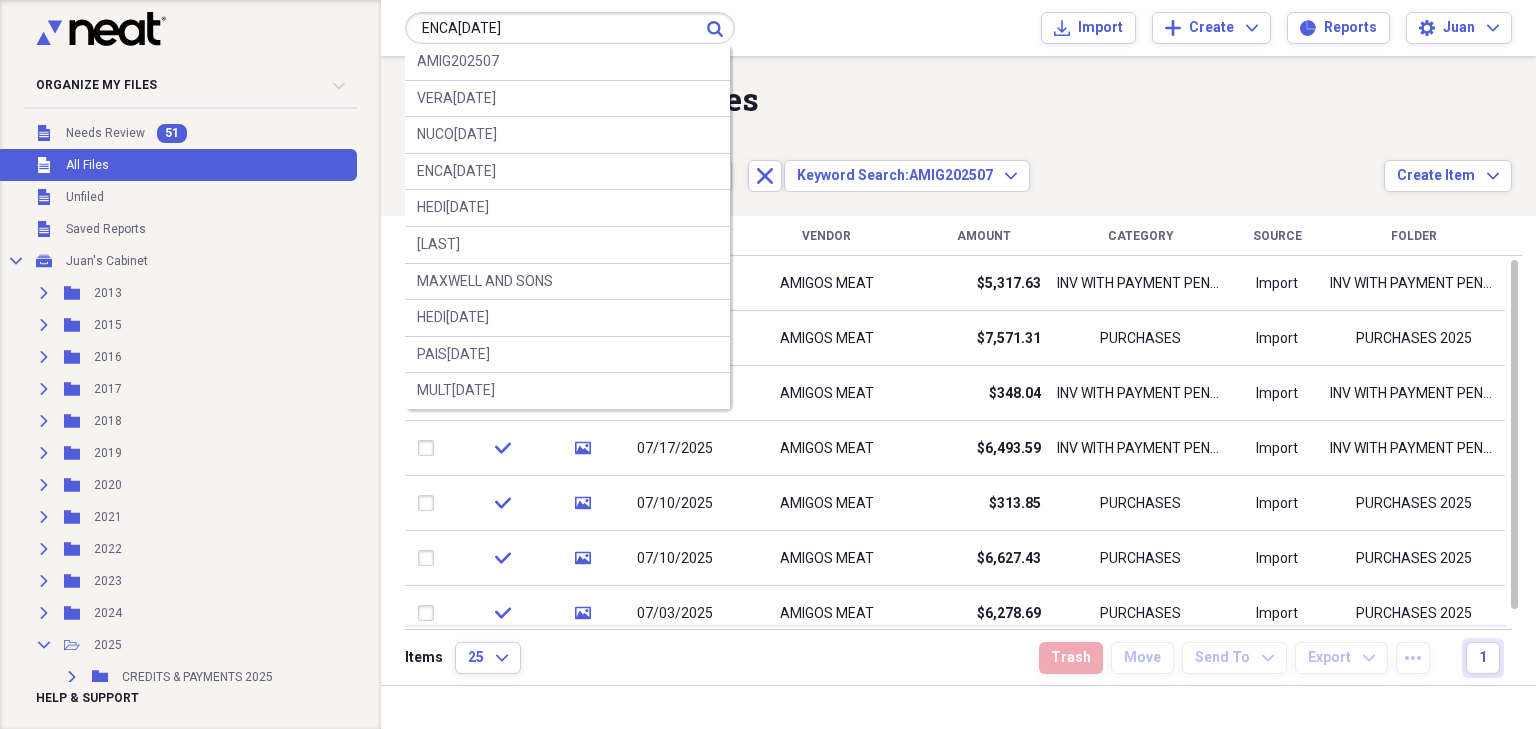 type on "ENCA[DATE]" 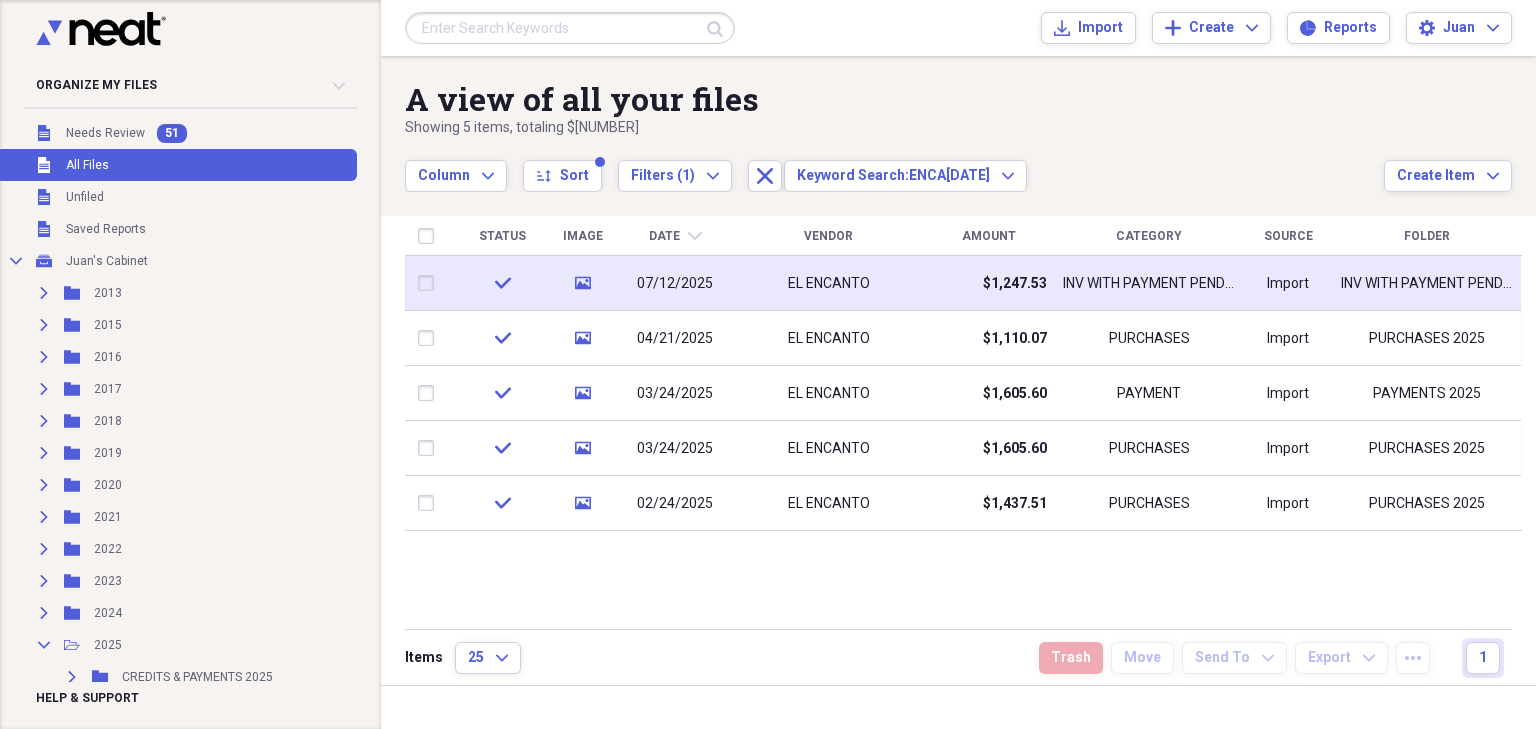 click on "$1,247.53" at bounding box center [988, 283] 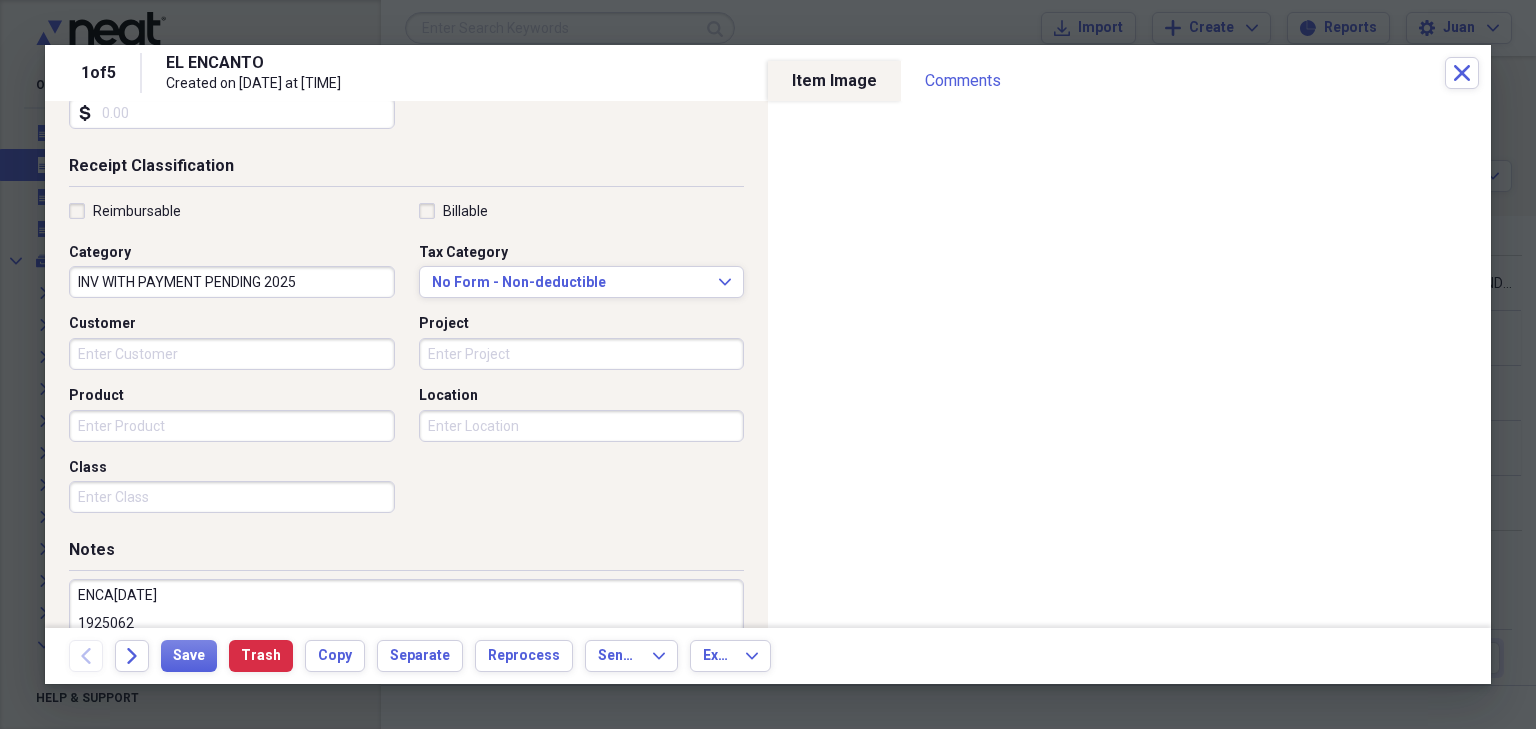 scroll, scrollTop: 492, scrollLeft: 0, axis: vertical 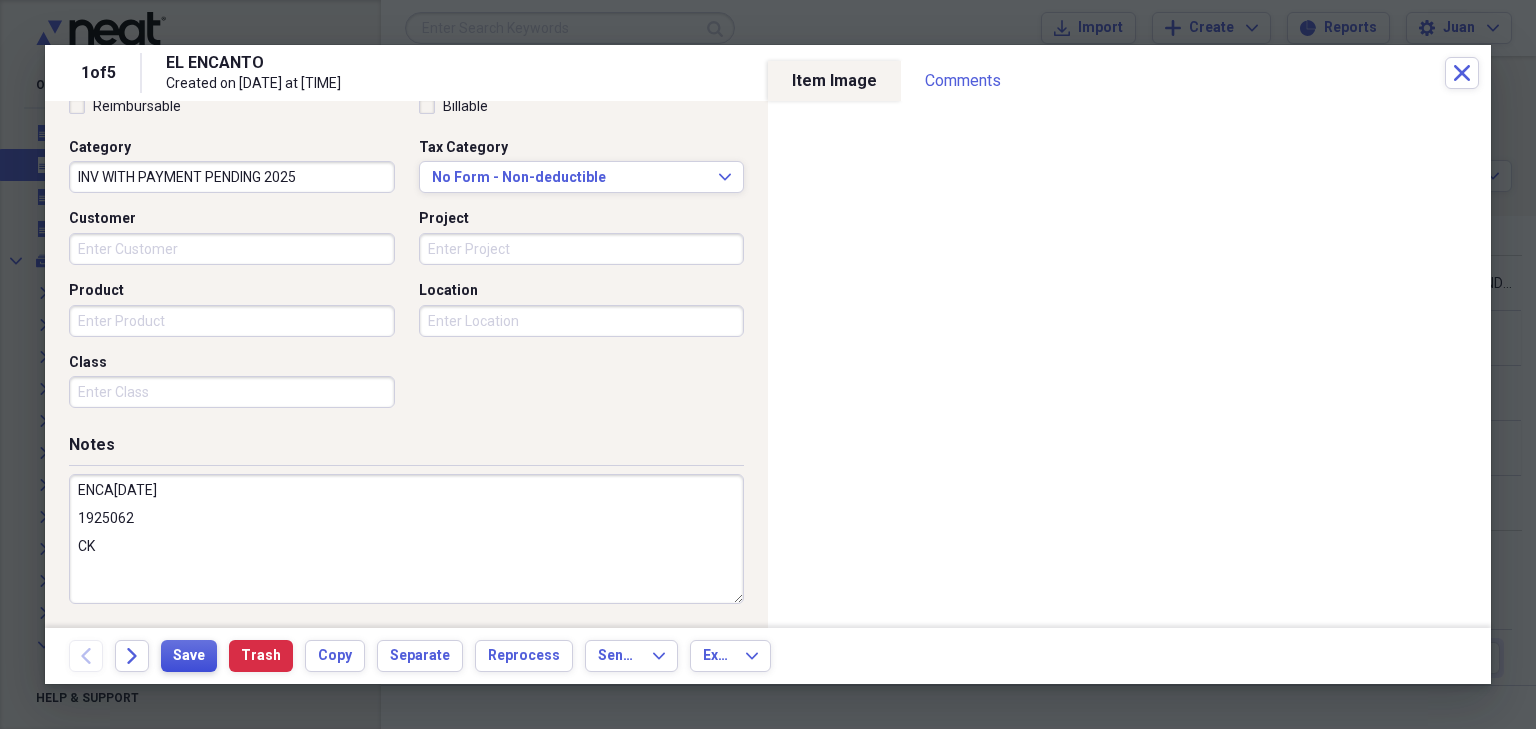 click on "Save" at bounding box center [189, 656] 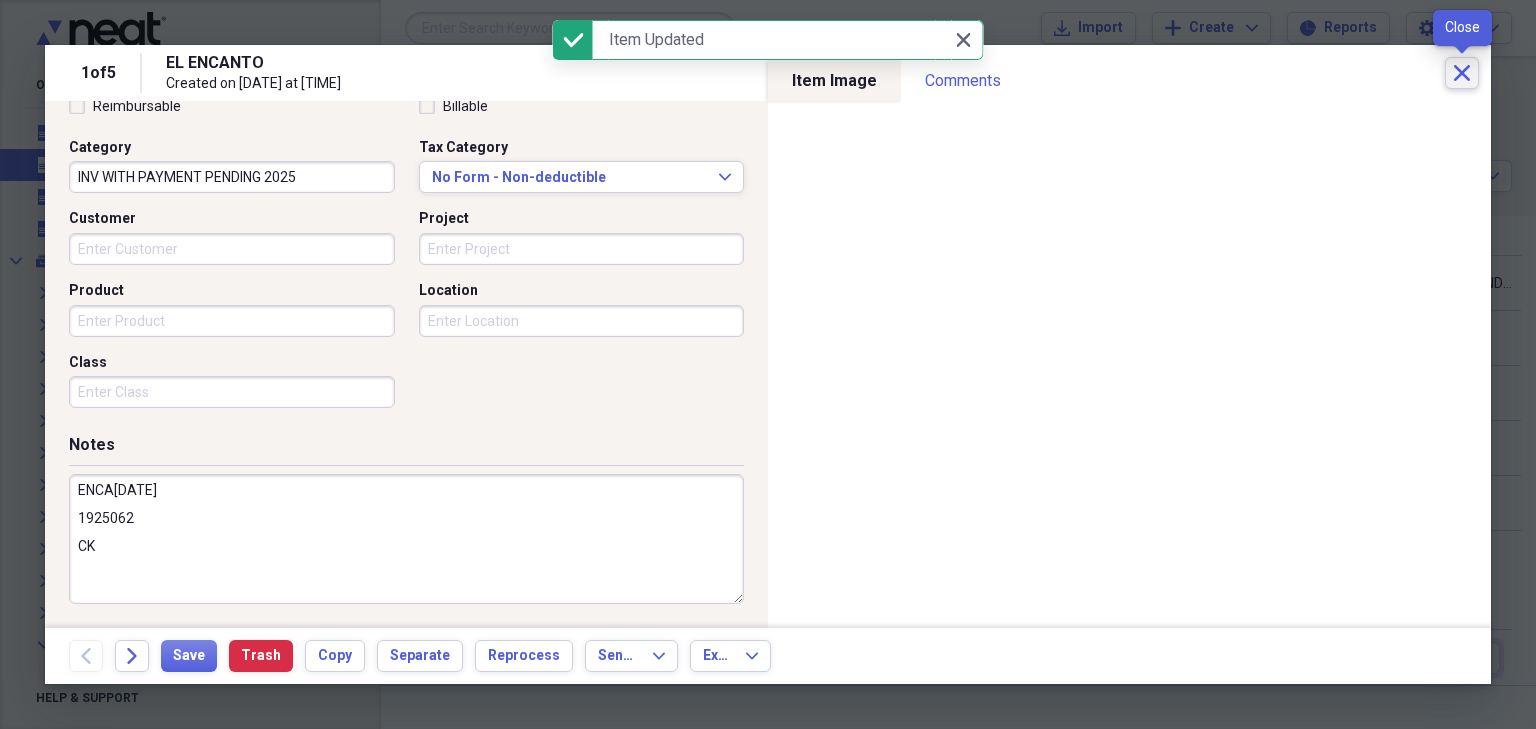 click on "Close" at bounding box center (1462, 73) 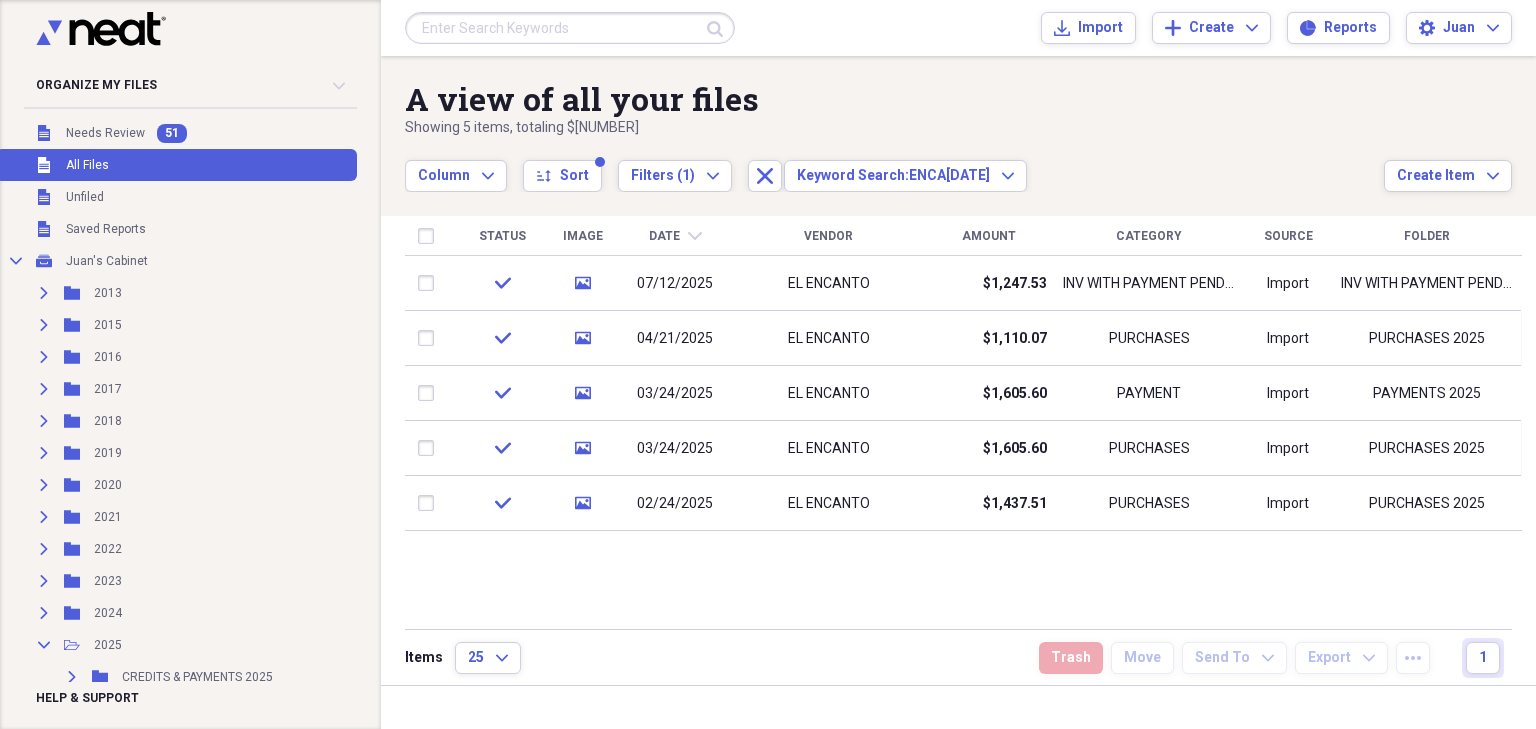 click on "Organize My Files 51 Collapse Unfiled Needs Review 51 Unfiled All Files Unfiled Unfiled Unfiled Saved Reports Collapse My Cabinet [NAME]'s Cabinet Add Folder Expand Folder 2013 Add Folder Expand Folder 2015 Add Folder Expand Folder 2016 Add Folder Expand Folder 2017 Add Folder Expand Folder 2018 Add Folder Expand Folder 2019 Add Folder Expand Folder 2020 Add Folder Expand Folder 2021 Add Folder Expand Folder 2022 Add Folder Expand Folder 2023 Add Folder Expand Folder 2024 Add Folder Collapse Open Folder 2025 Add Folder Expand Folder CREDITS & PAYMENTS 2025 Add Folder Expand Folder DOCUMENTS 2025 Add Folder Collapse Open Folder EXPENSES 2025 Add Folder Folder ADVERTISING 2025 Add Folder Folder BUSINESS MEALS 2025 Add Folder Folder CPA 2025 Add Folder Folder EMPLOYEE EMRE 2025 Add Folder Folder EQUIPMENT 2025 Add Folder Folder INSURANCE 2025 Add Folder Folder MEETINGS 2025 Add Folder Folder OFFICE SUPPLIES 2025 Add Folder Folder PAYROLL 2025 Add Folder Folder PERSONAL 2025 Add Folder Folder POSTAL 2025 Add Folder" at bounding box center (190, 364) 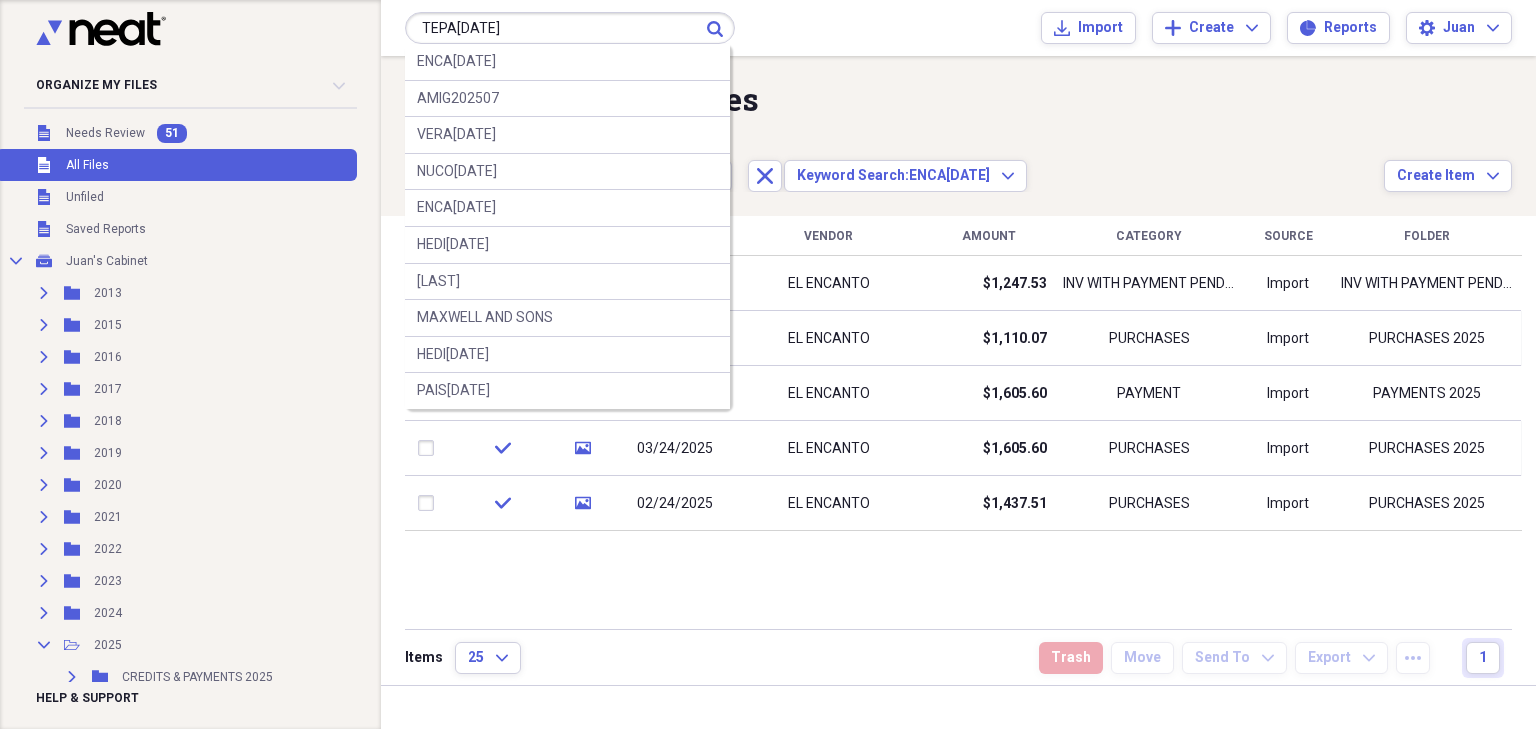 type on "TEPA[DATE]" 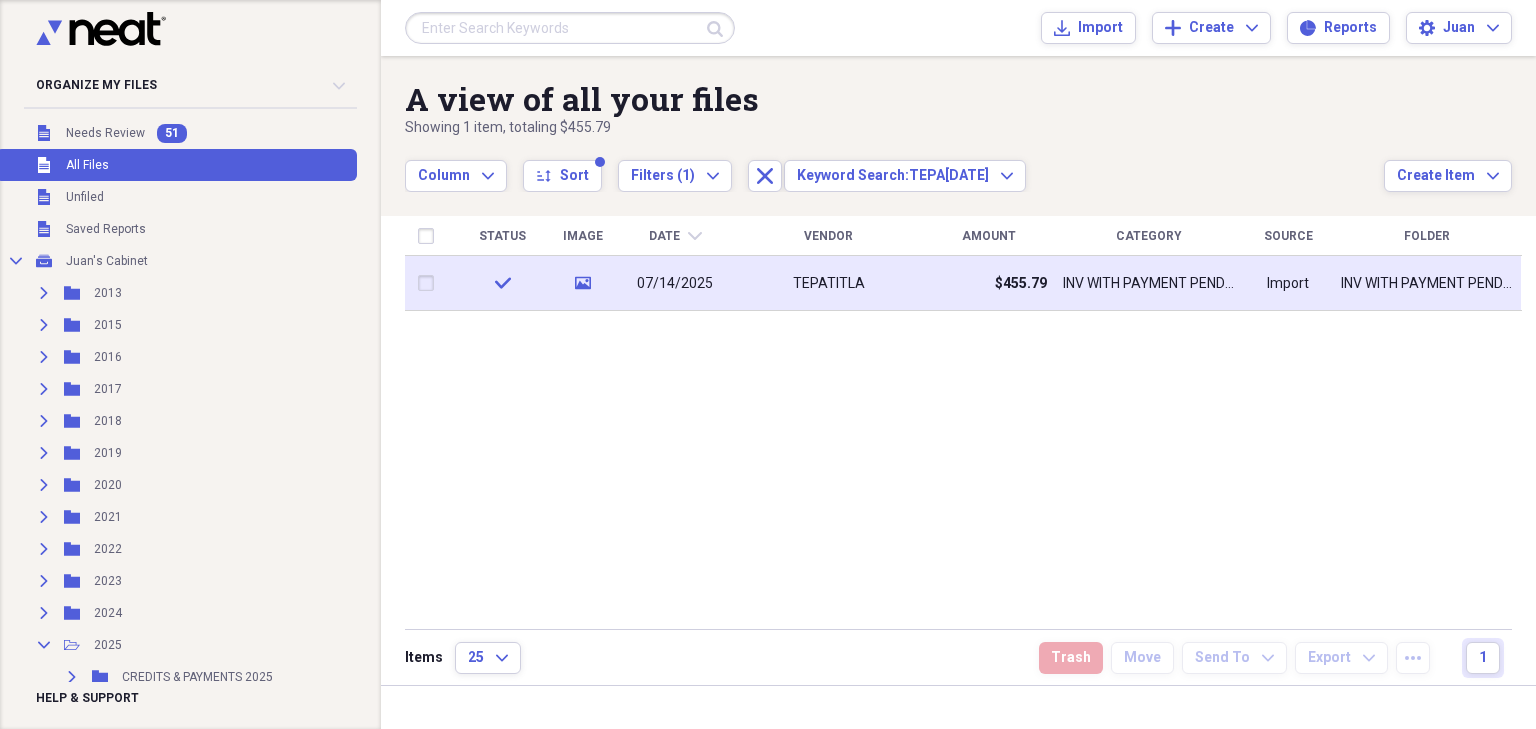 click on "$455.79" at bounding box center [988, 283] 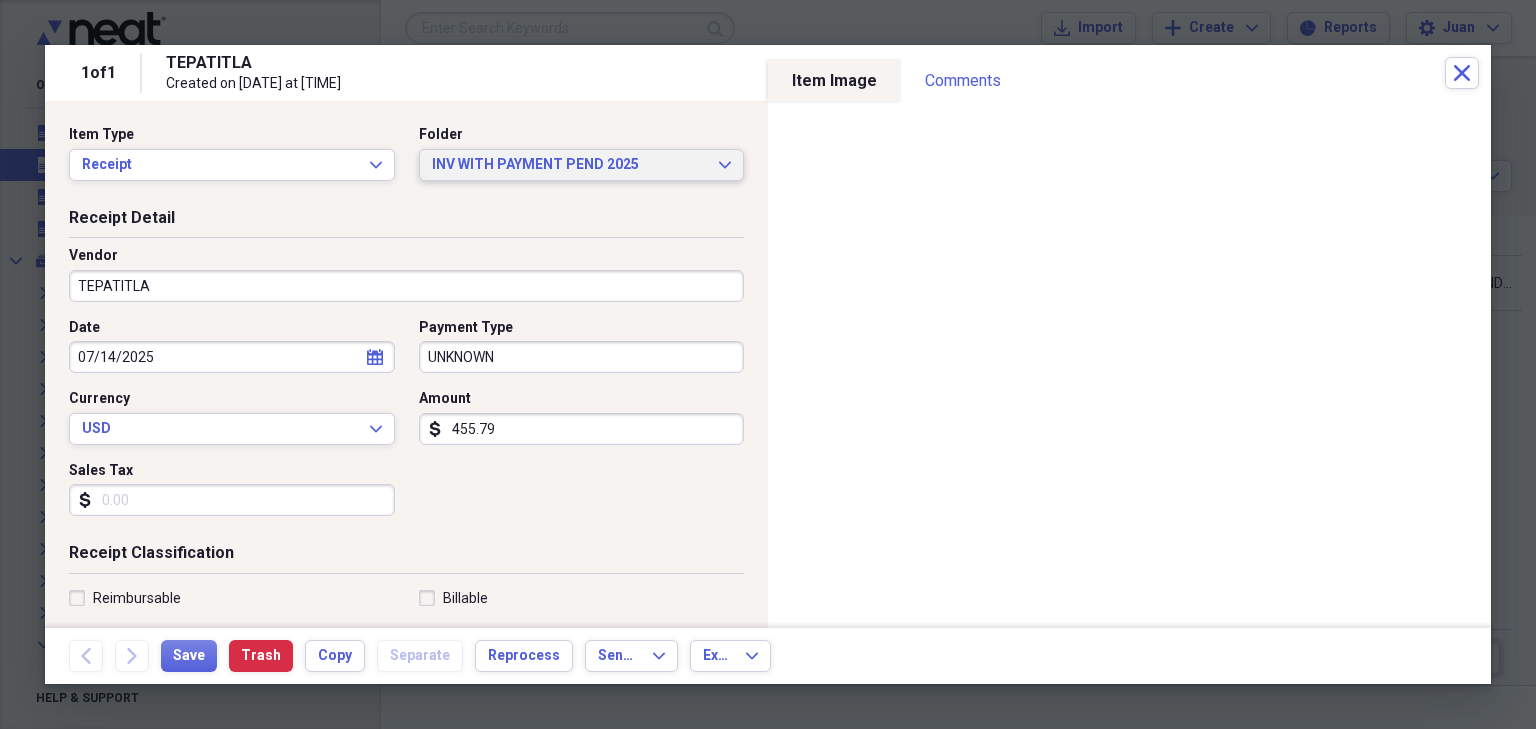 click on "INV WITH PAYMENT PEND 2025" at bounding box center (570, 165) 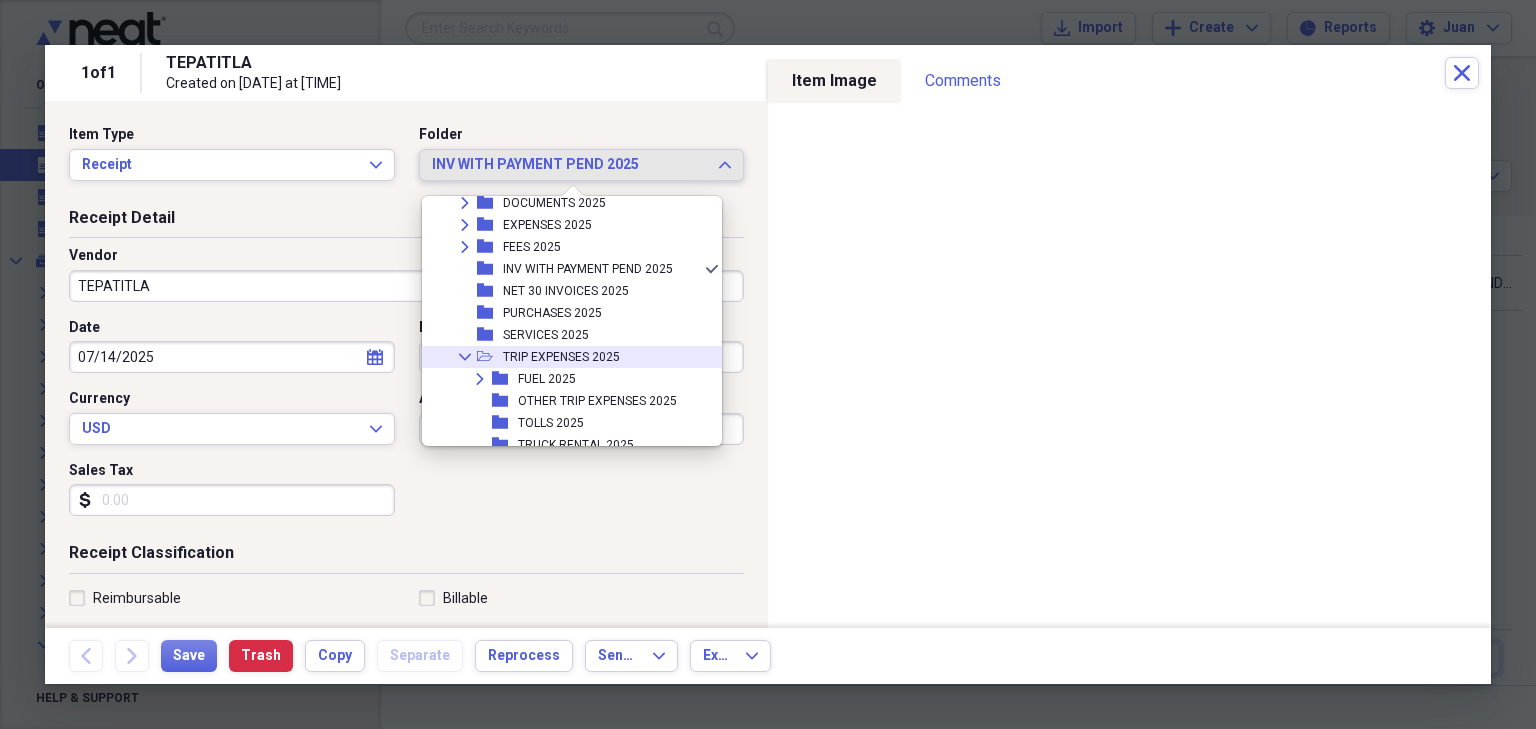 scroll, scrollTop: 457, scrollLeft: 0, axis: vertical 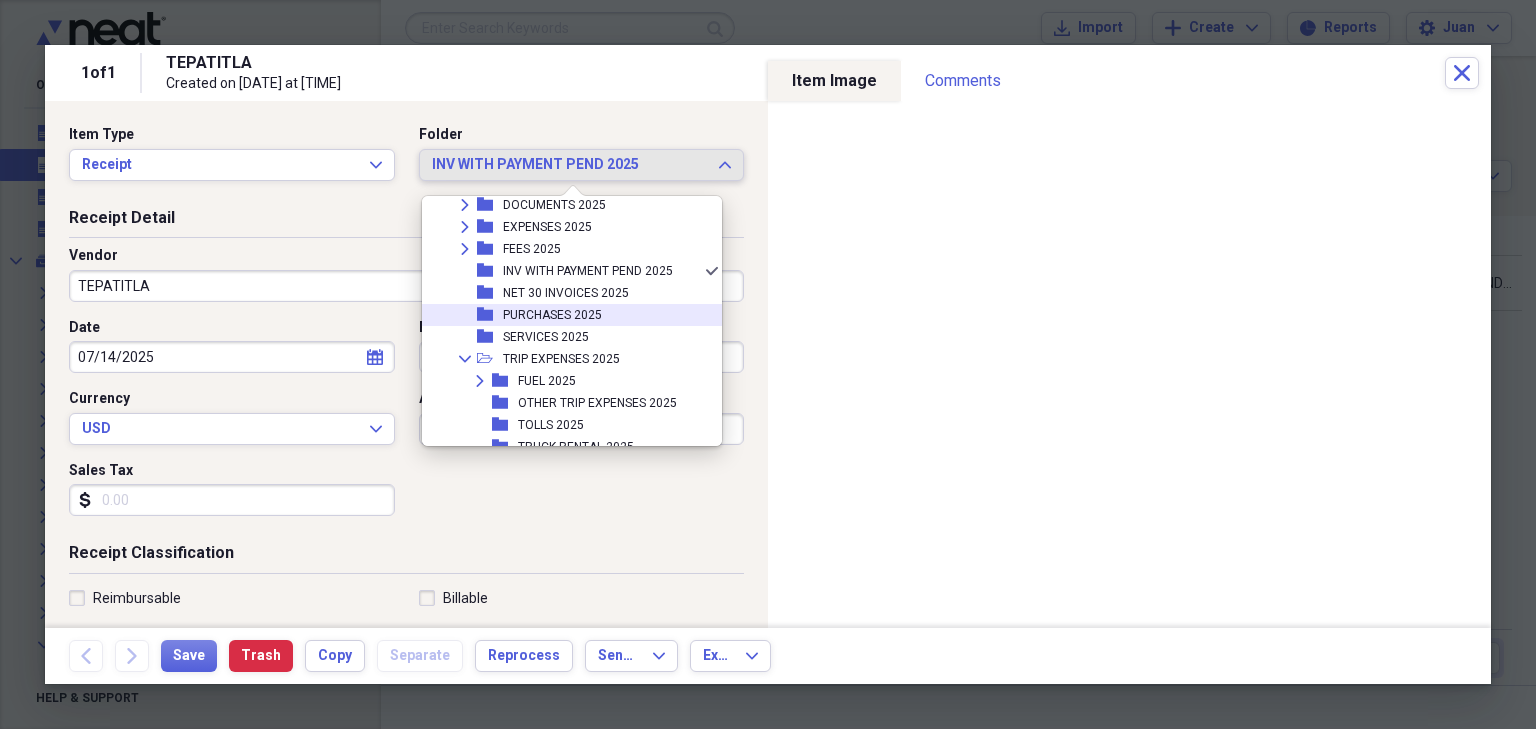click on "PURCHASES 2025" at bounding box center (552, 315) 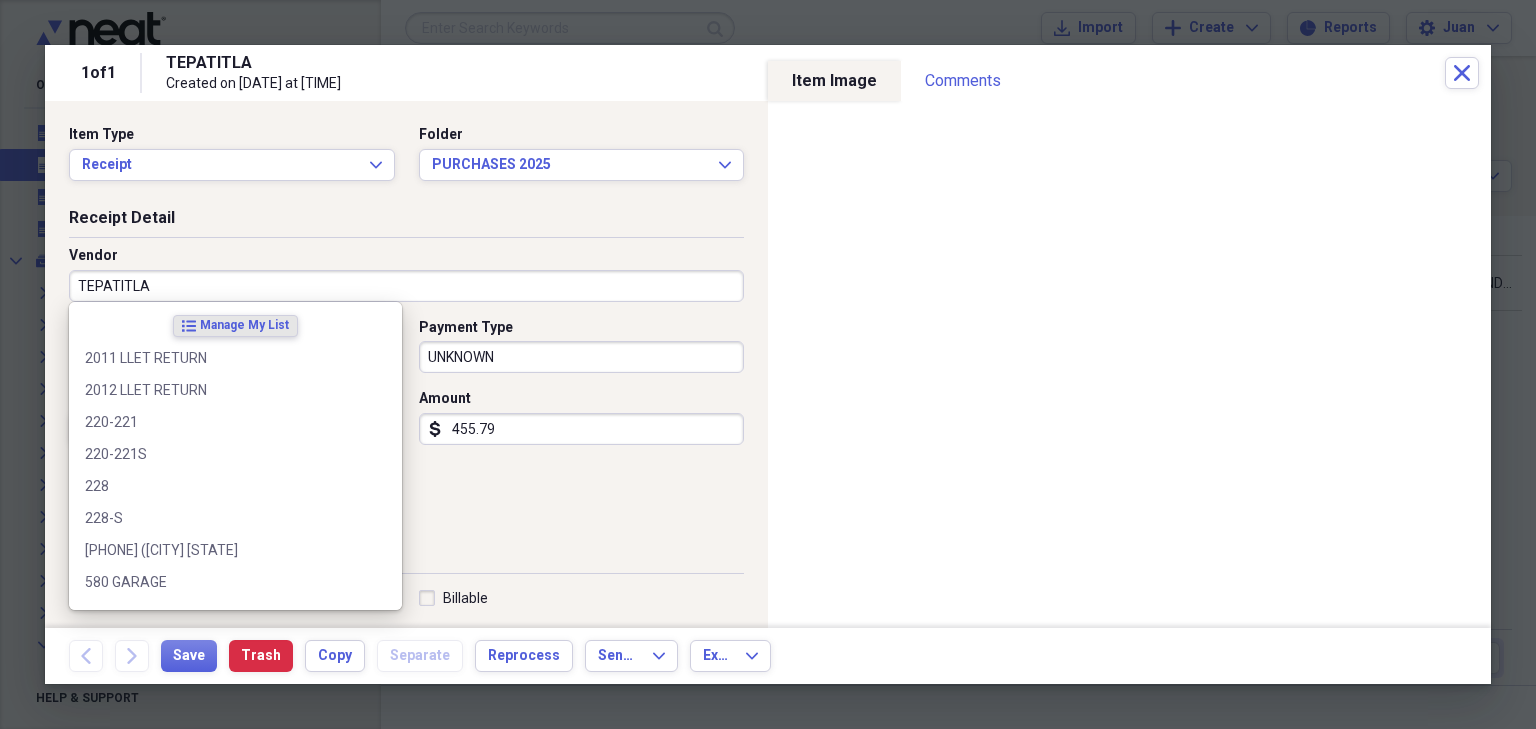 click on "TEPATITLA" at bounding box center [406, 286] 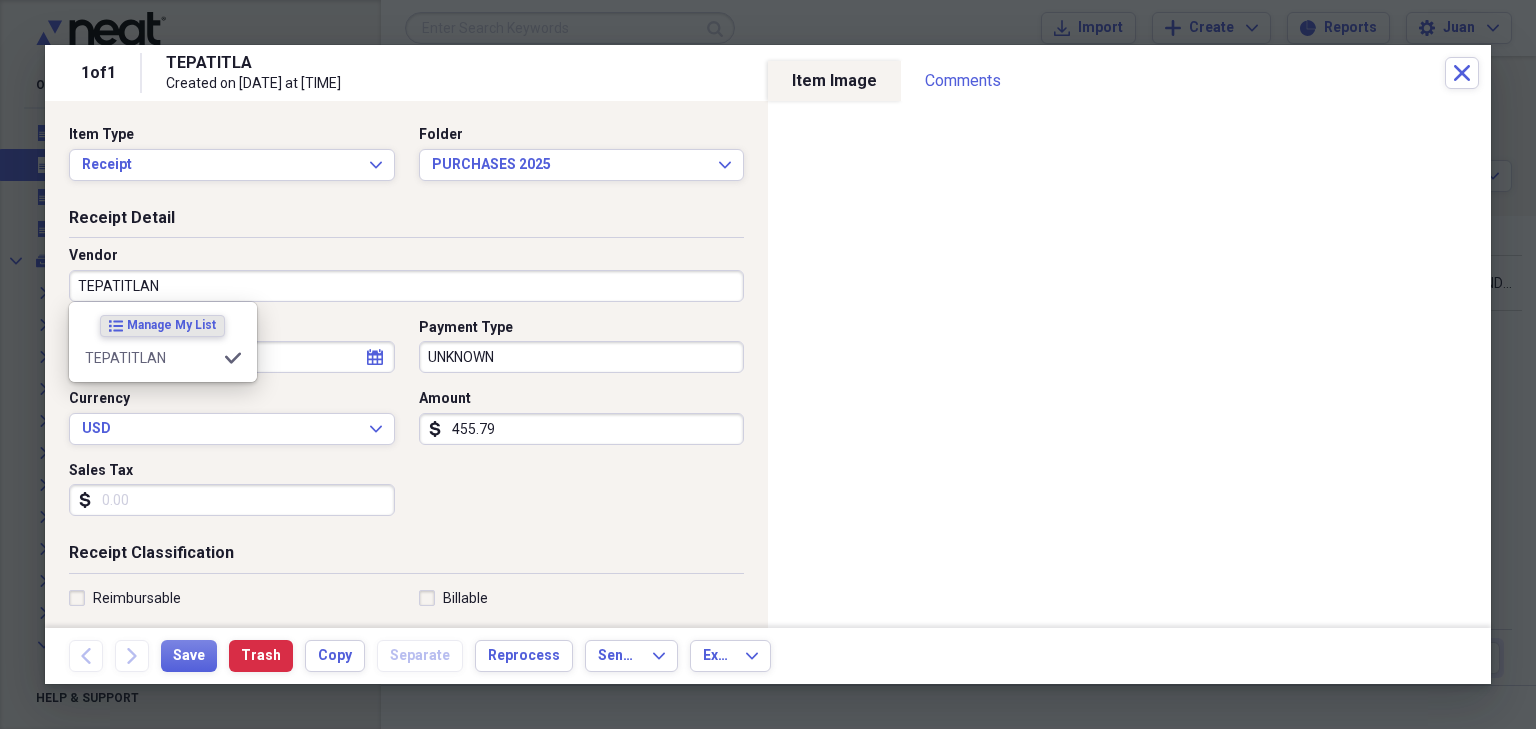 type on "PURCHASES" 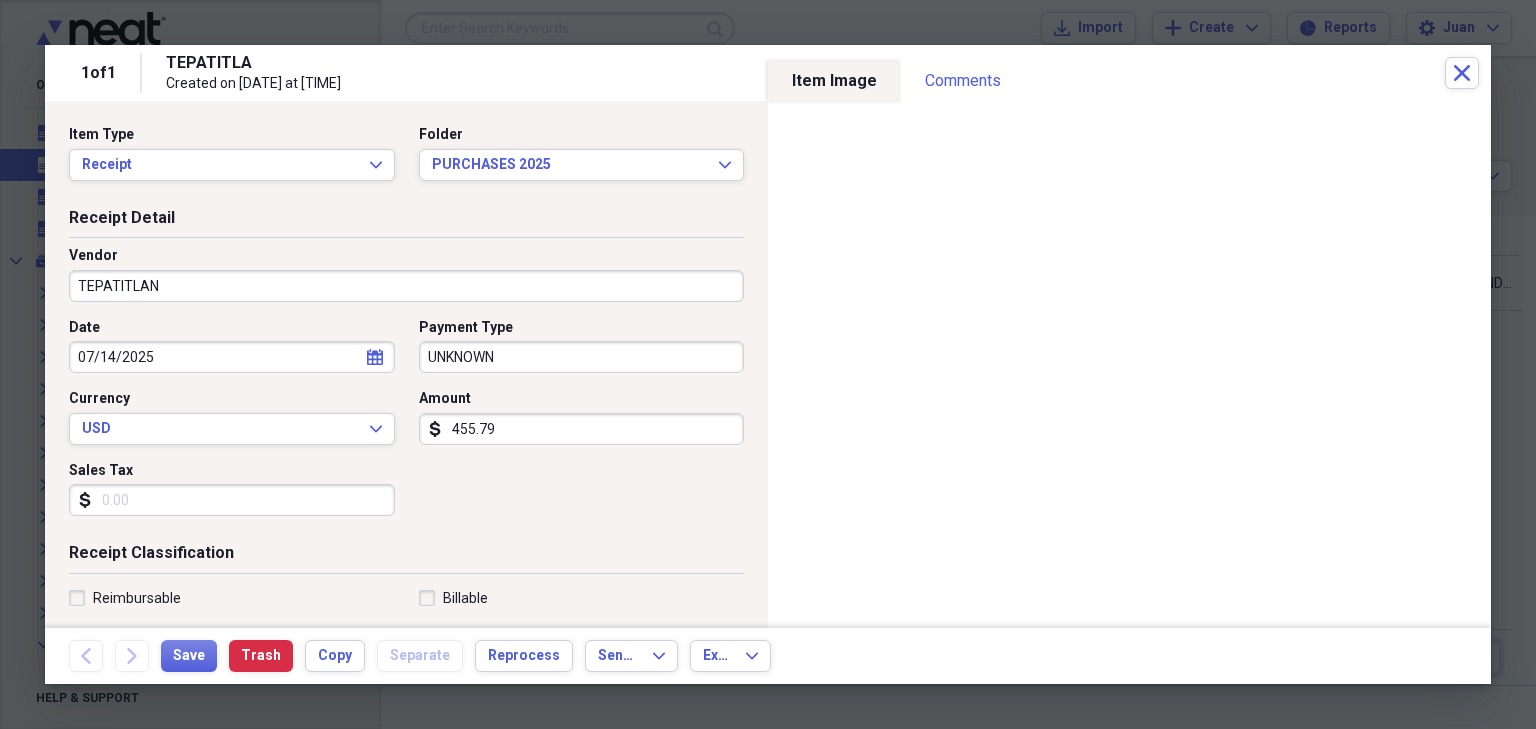 click on "Vendor TEPATITLAN" at bounding box center (406, 282) 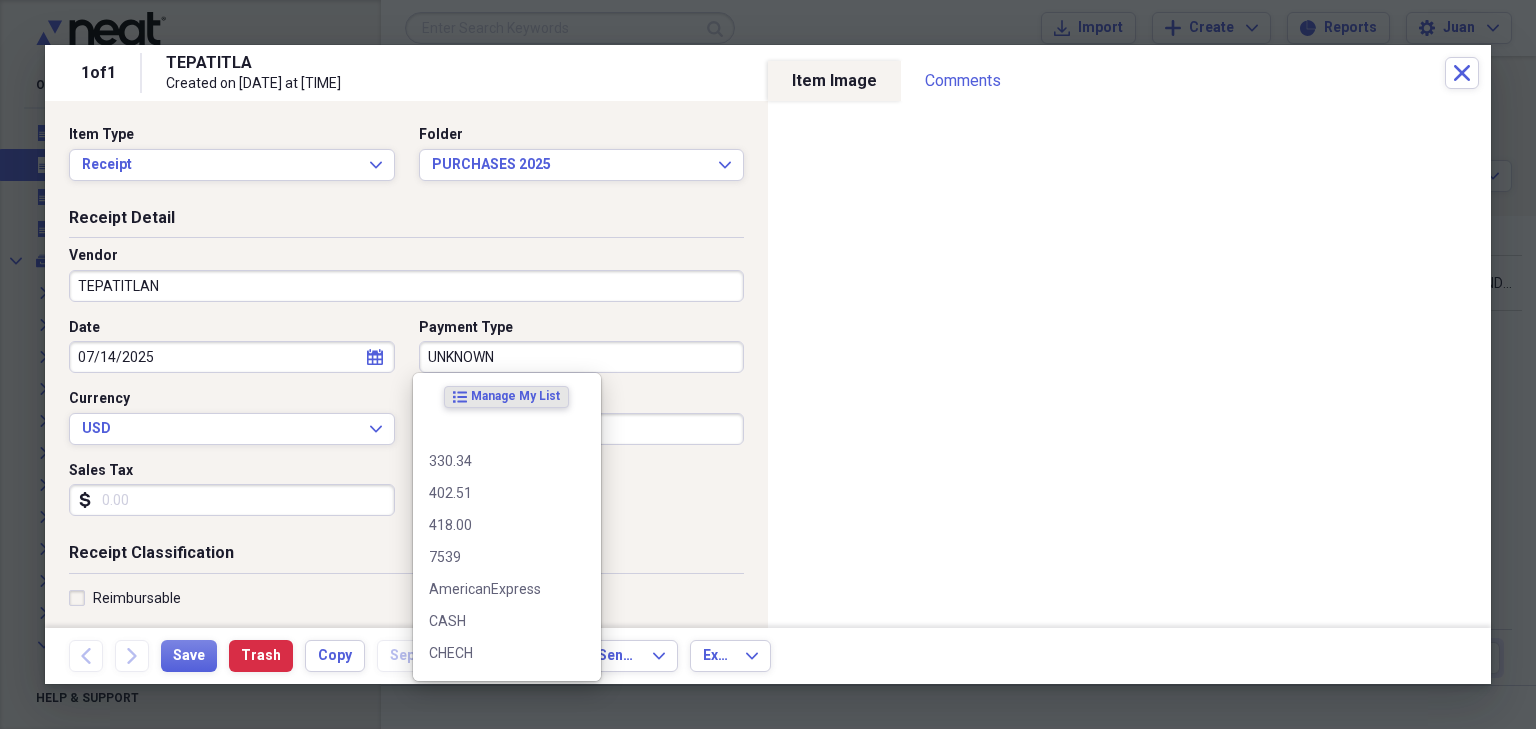 click on "UNKNOWN" at bounding box center (582, 357) 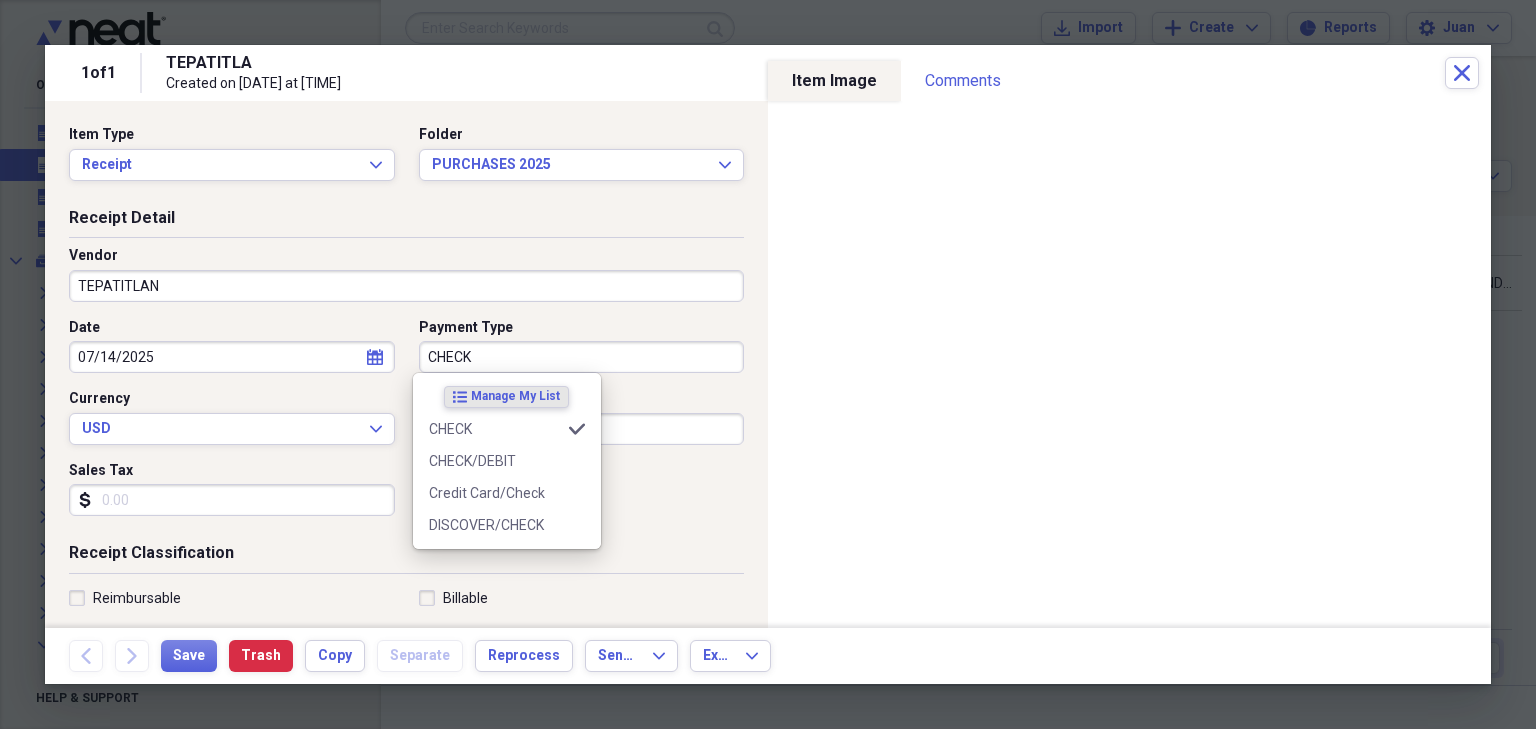 type on "CHECK" 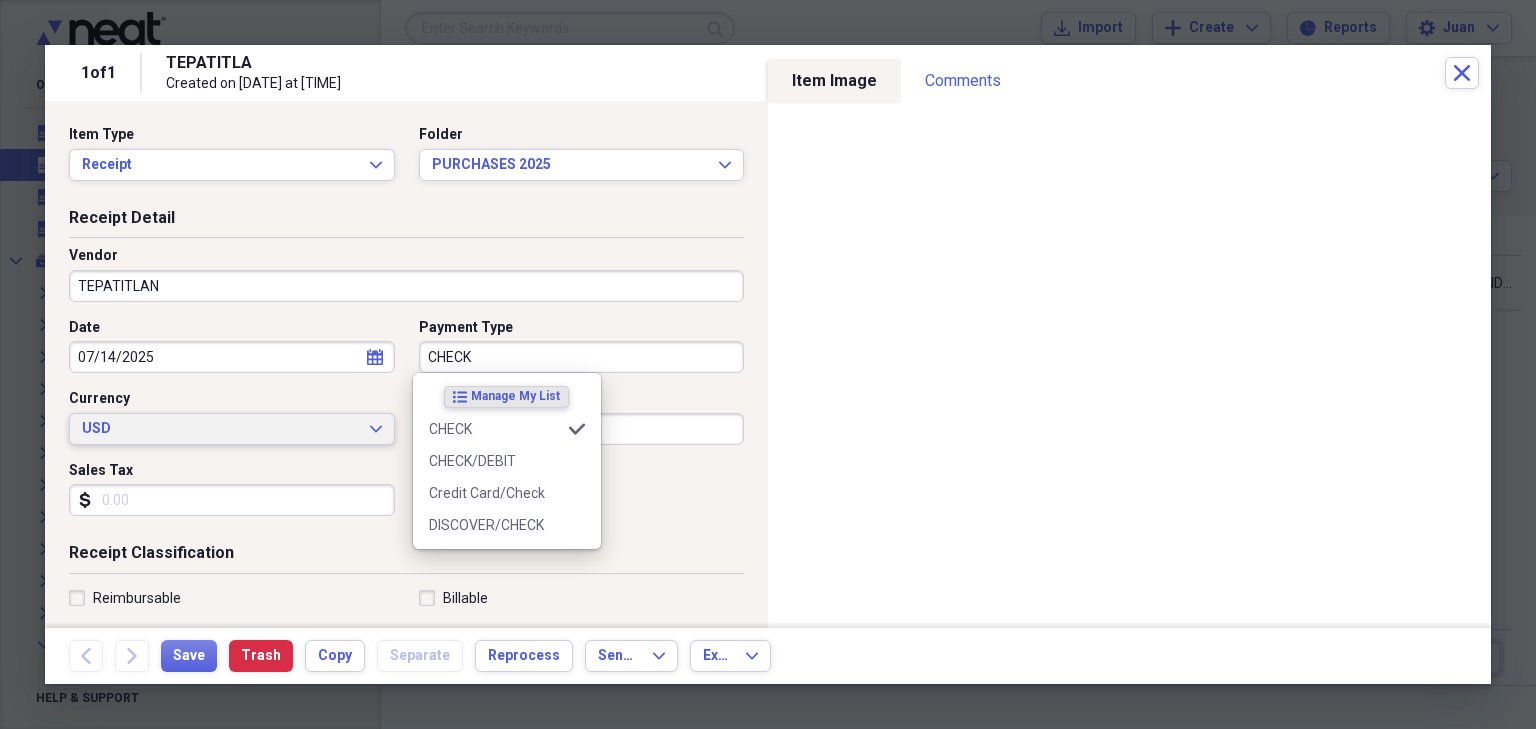 type 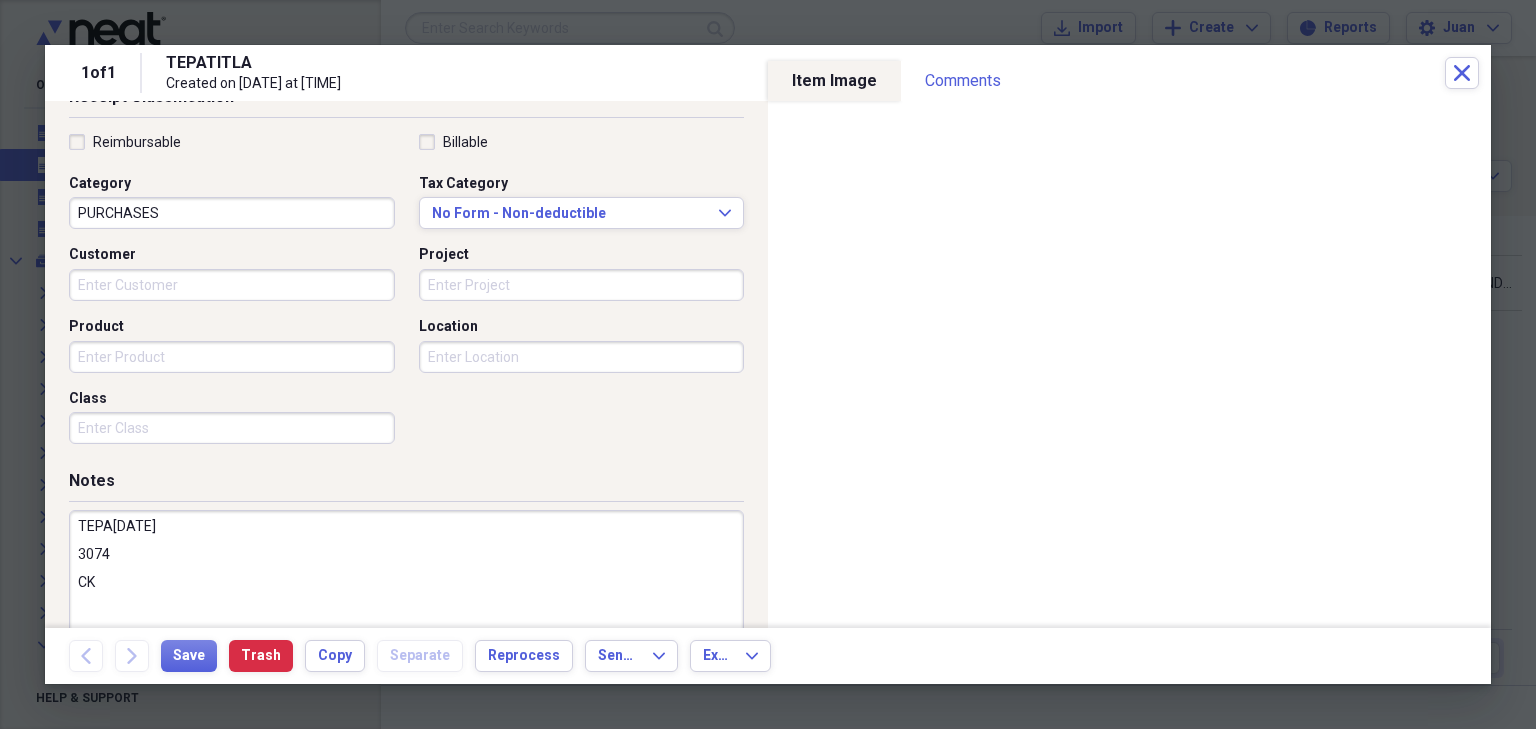 scroll, scrollTop: 492, scrollLeft: 0, axis: vertical 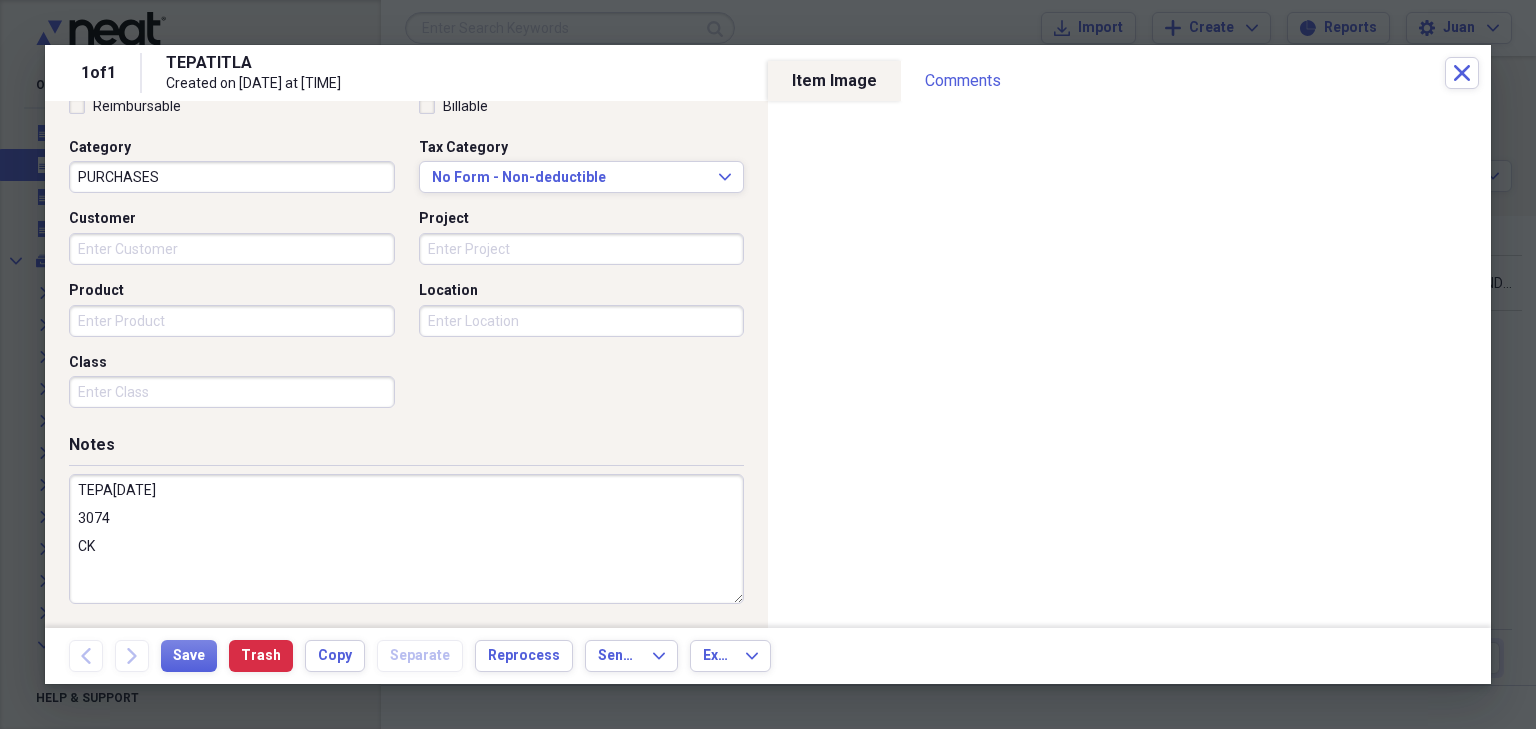 click on "TEPA[DATE]
3074
CK" at bounding box center (406, 539) 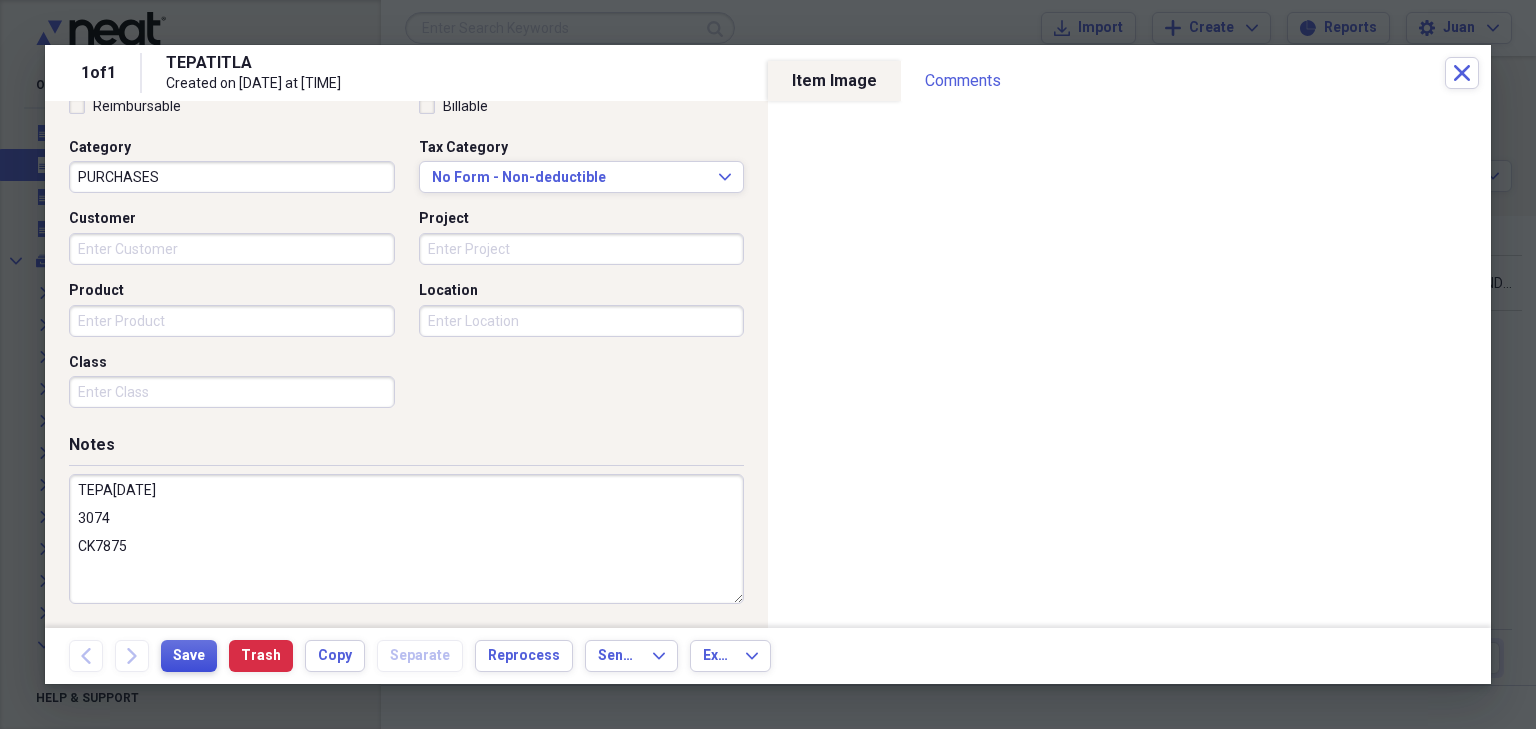 type on "TEPA[DATE]
3074
CK7875" 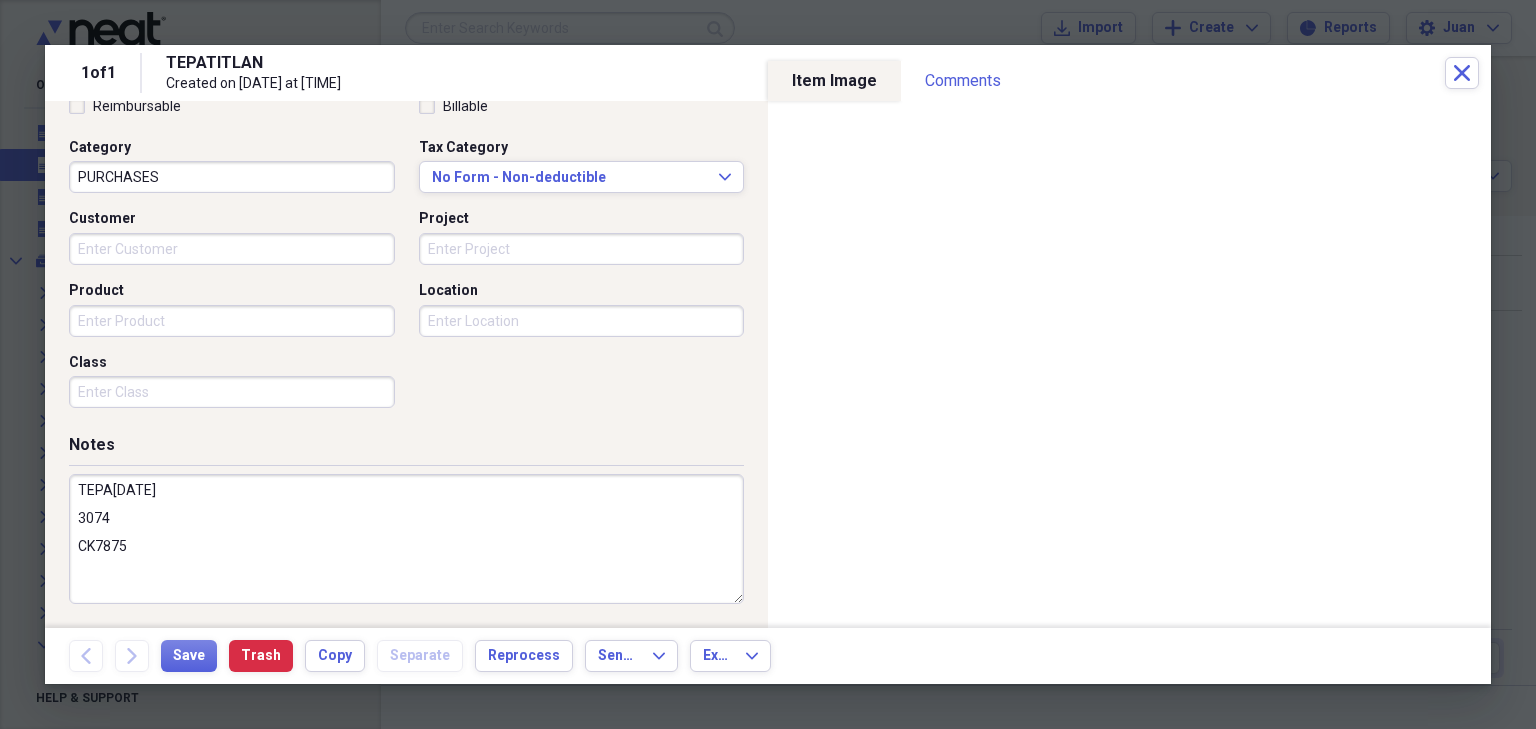 click on "Back Forward Save Trash Copy Separate Reprocess Send To Expand Export Expand" at bounding box center (768, 656) 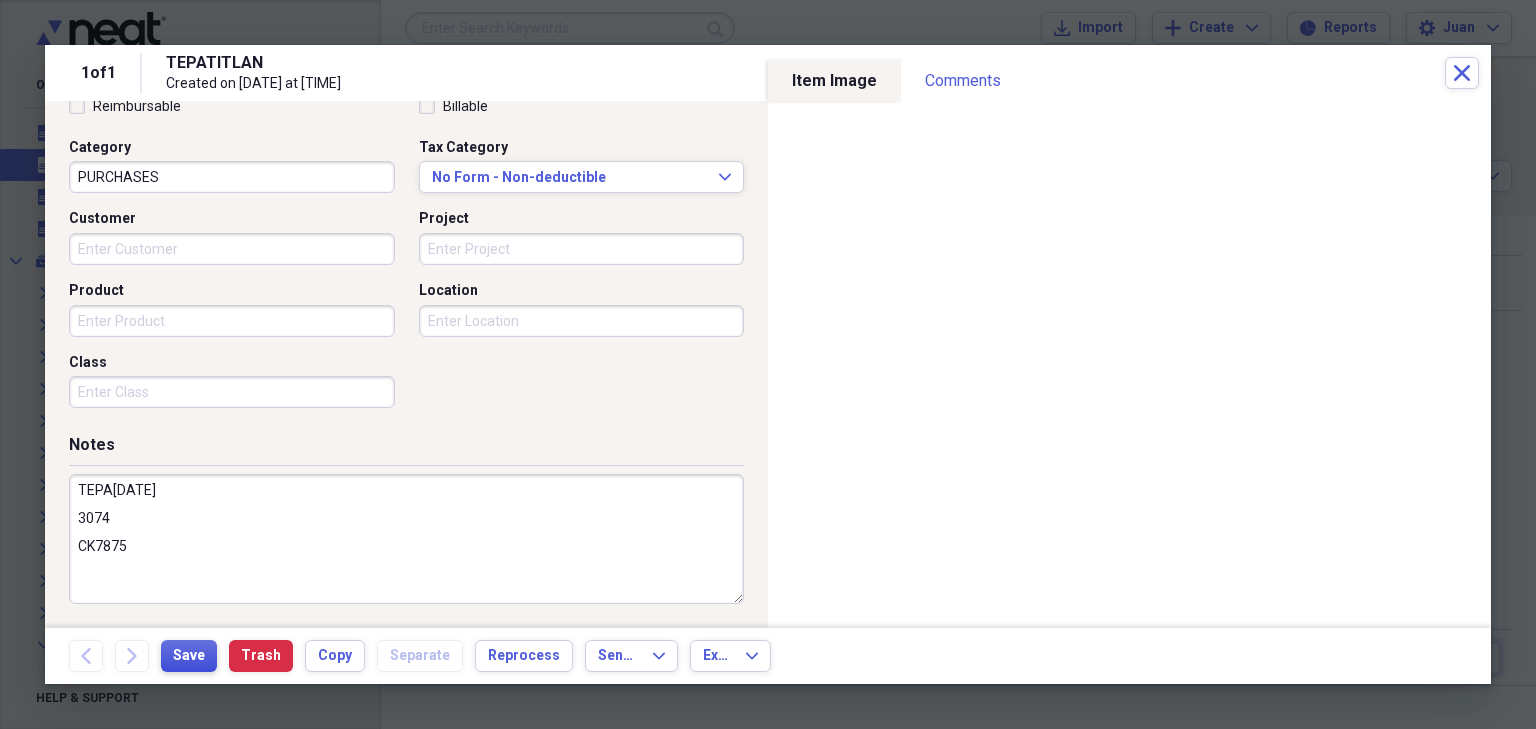 click on "Save" at bounding box center (189, 656) 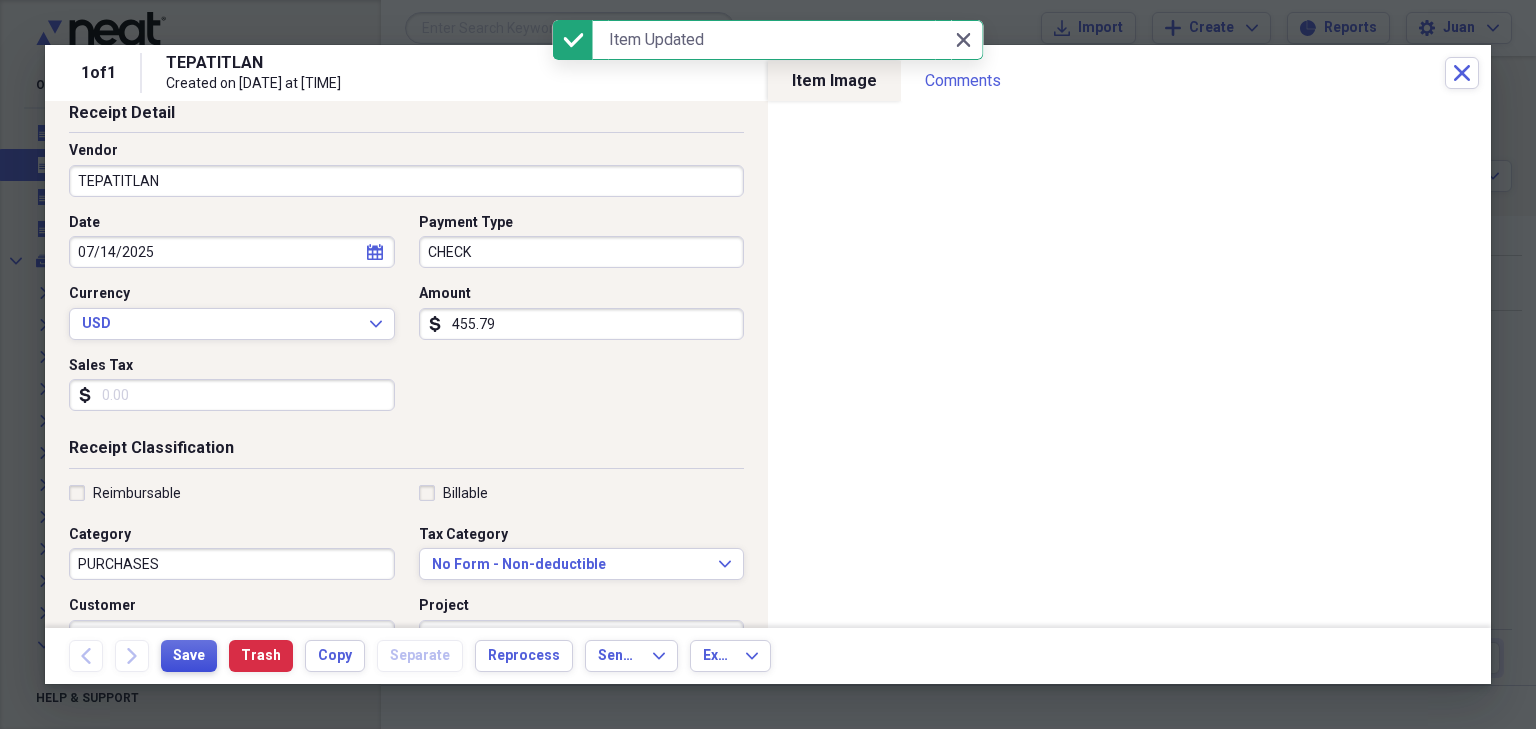 scroll, scrollTop: 0, scrollLeft: 0, axis: both 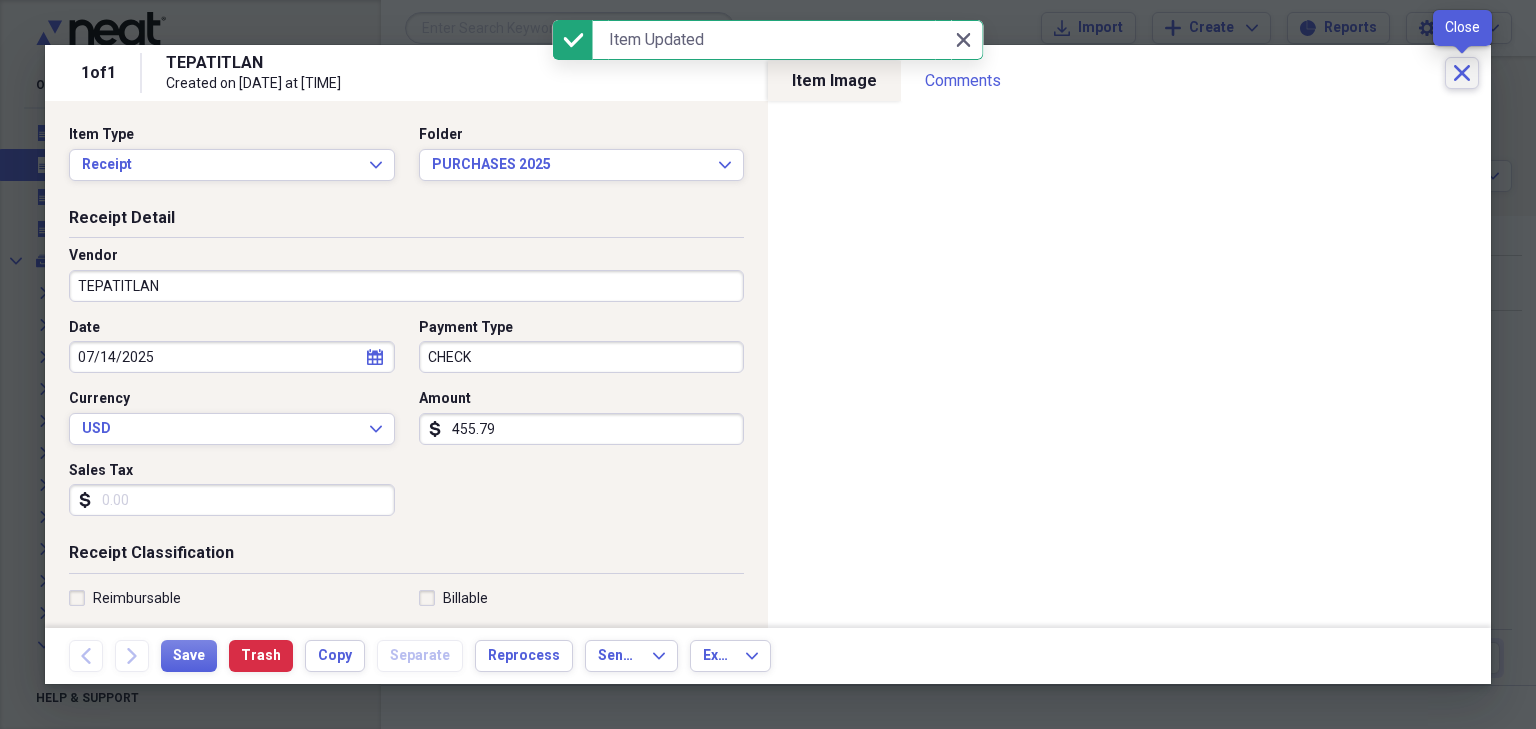 click on "Close" at bounding box center (1462, 73) 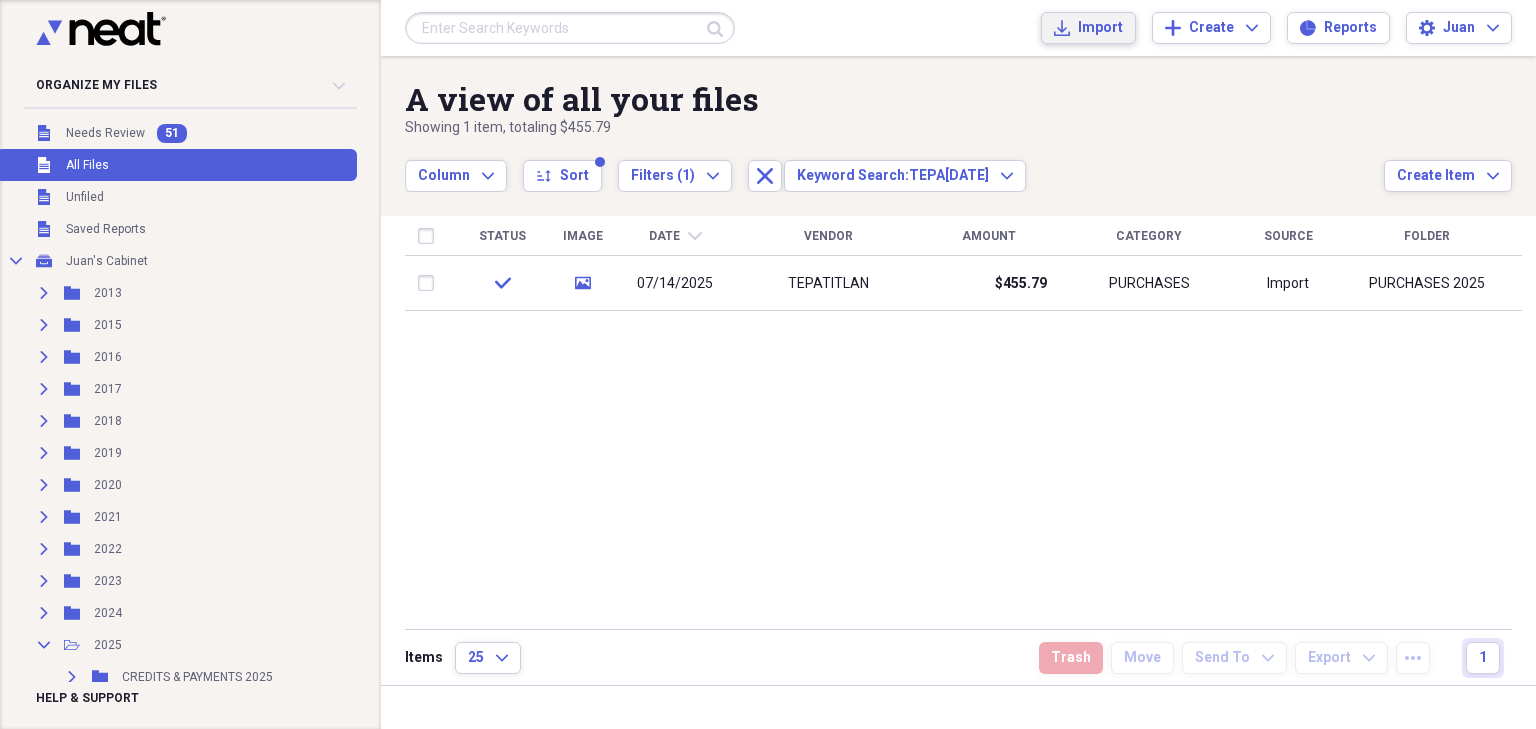 click on "Import Import" at bounding box center [1088, 28] 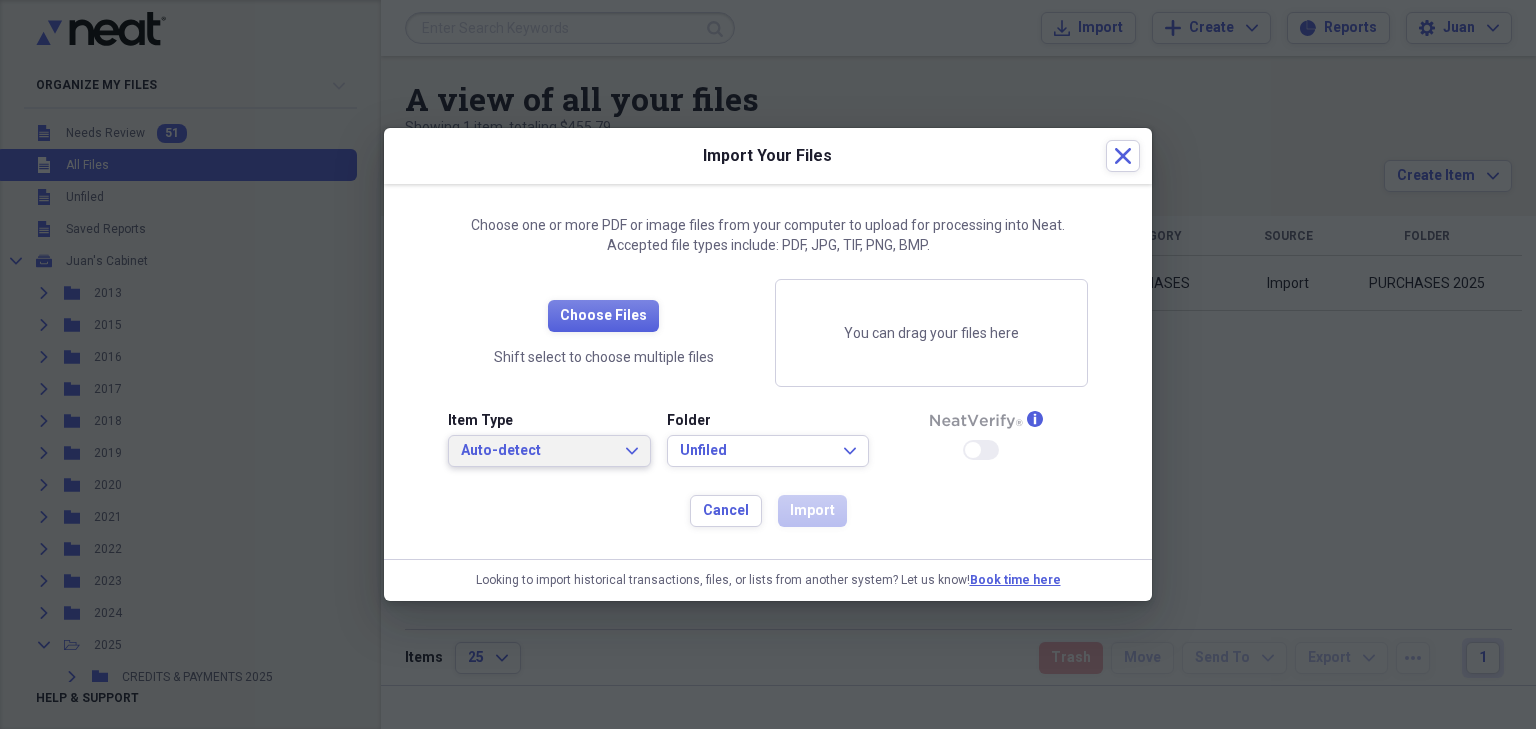 click on "Auto-detect Expand" at bounding box center (549, 451) 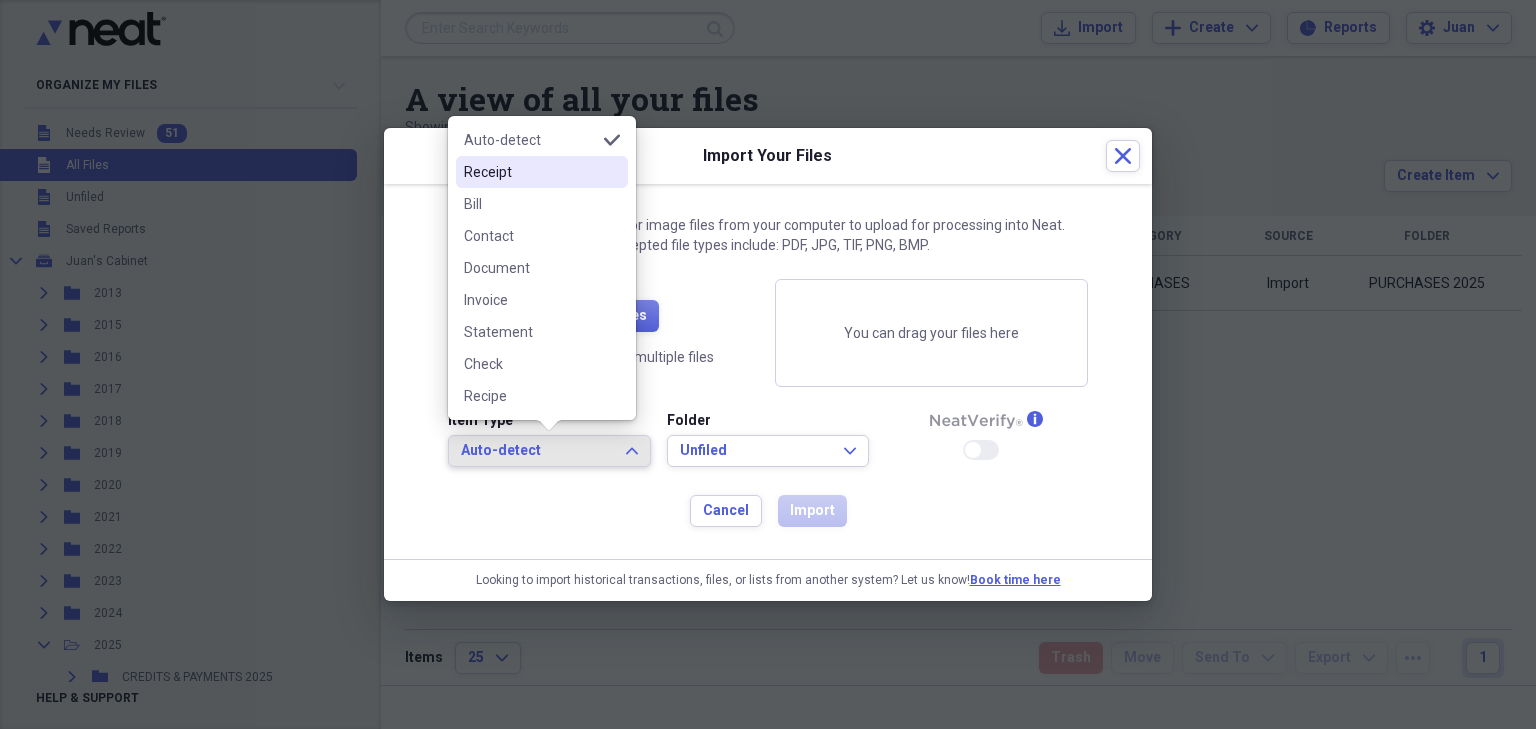click on "Receipt" at bounding box center (530, 172) 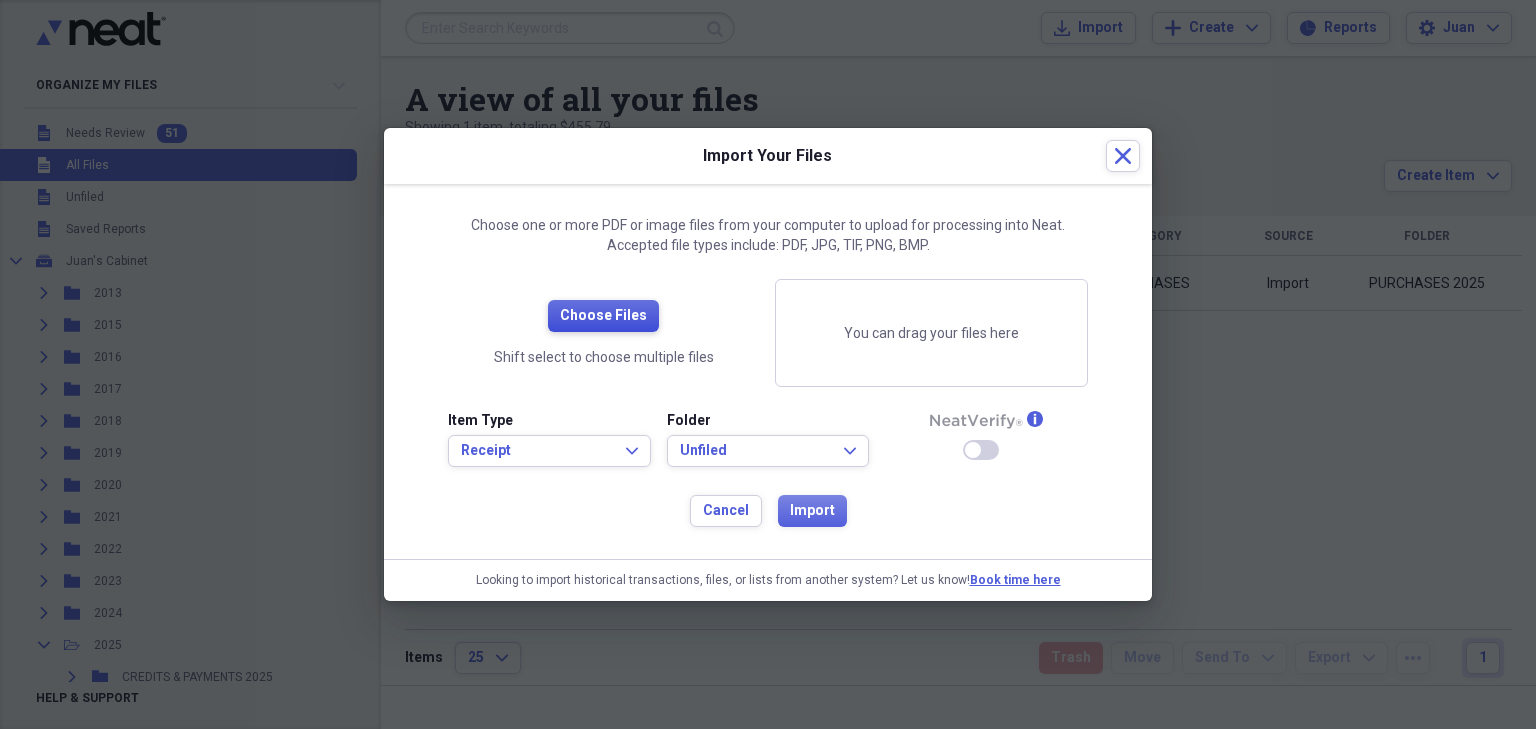 click on "Choose Files" at bounding box center [603, 316] 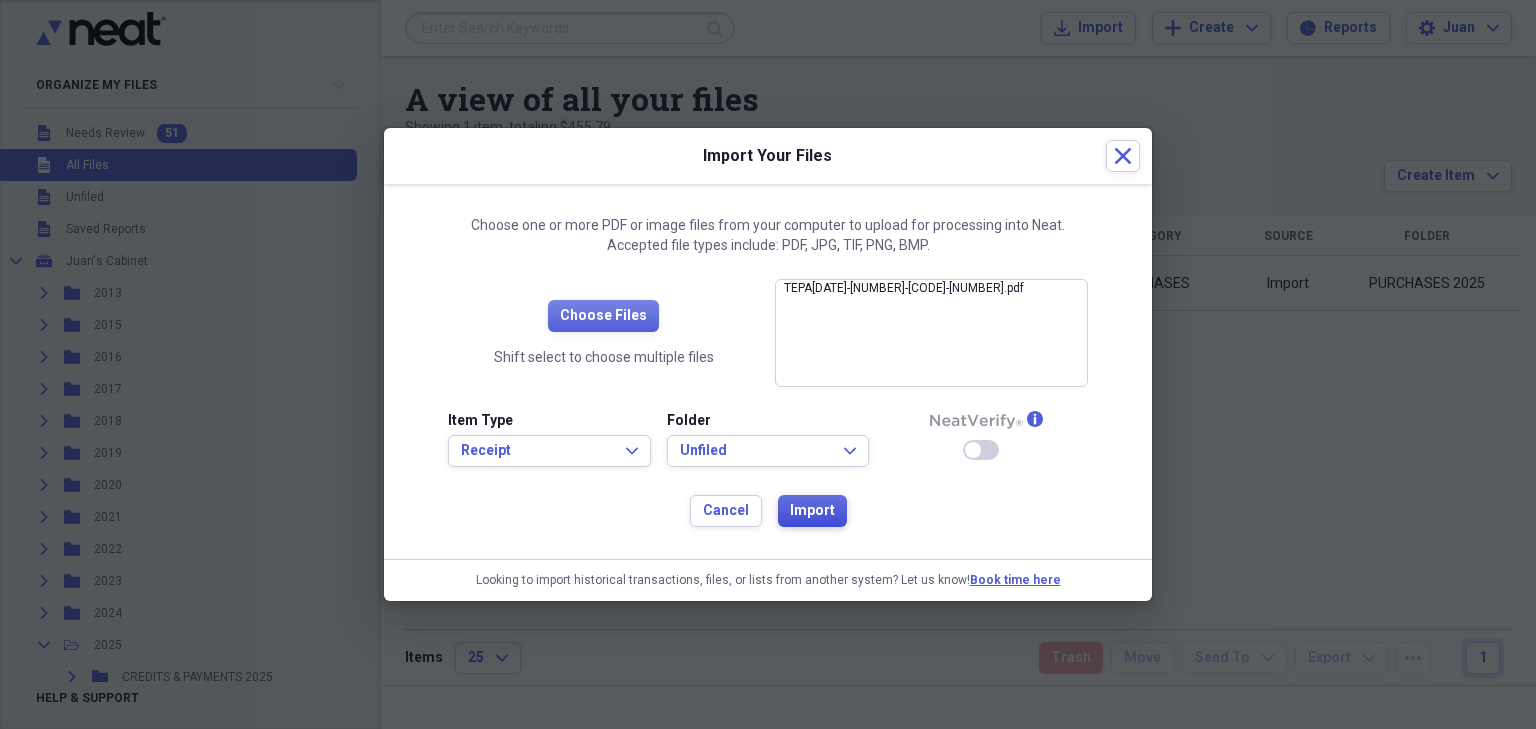 click on "Import" at bounding box center (812, 511) 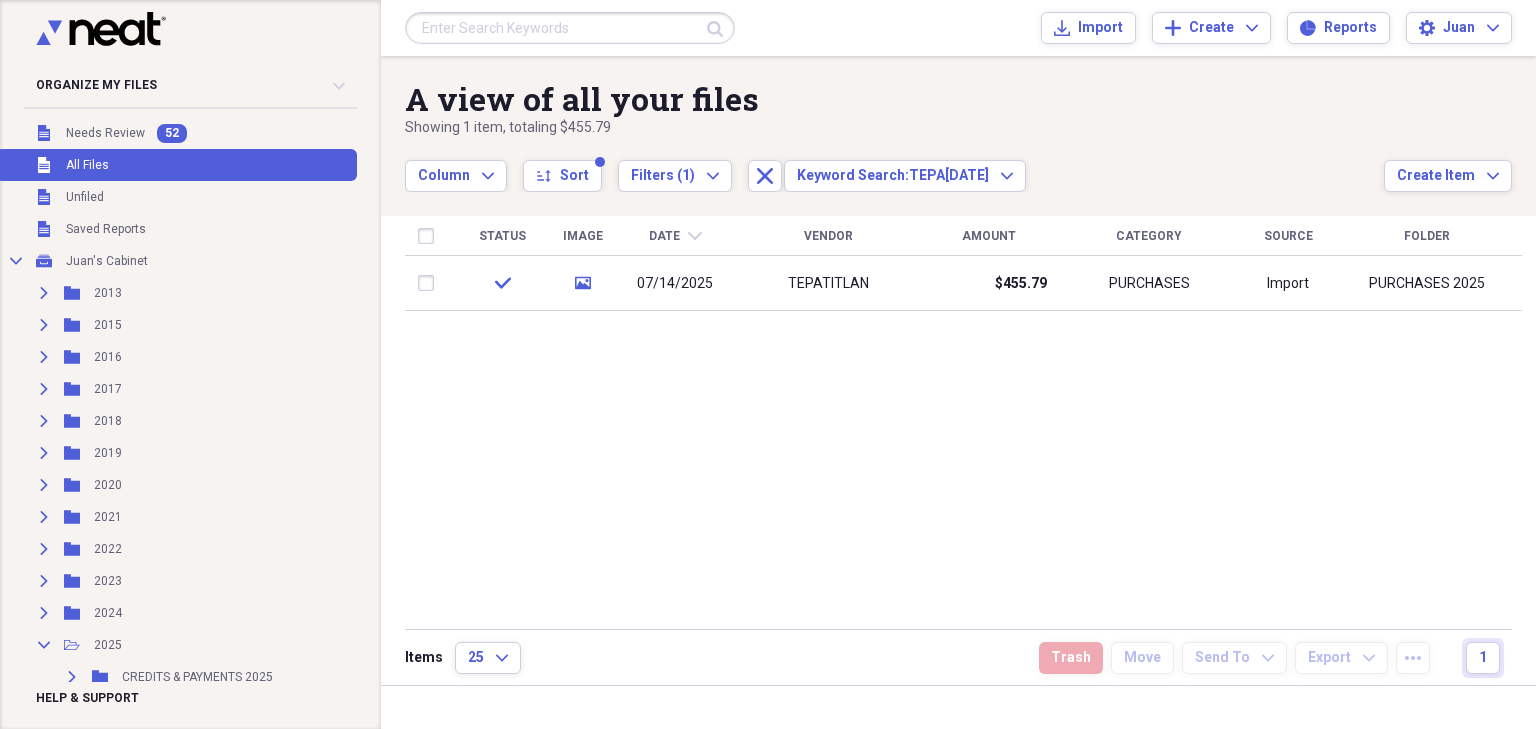 click on "Organize My Files 52 Collapse Unfiled Needs Review 52 Unfiled All Files Unfiled Unfiled Unfiled Saved Reports Collapse My Cabinet [NAME]'s Cabinet Add Folder Expand Folder 2013 Add Folder Expand Folder 2015 Add Folder Expand Folder 2016 Add Folder Expand Folder 2017 Add Folder Expand Folder 2018 Add Folder Expand Folder 2019 Add Folder Expand Folder 2020 Add Folder Expand Folder 2021 Add Folder Expand Folder 2022 Add Folder Expand Folder 2023 Add Folder Expand Folder 2024 Add Folder Collapse Open Folder 2025 Add Folder Expand Folder CREDITS & PAYMENTS 2025 Add Folder Expand Folder DOCUMENTS 2025 Add Folder Collapse Open Folder EXPENSES 2025 Add Folder Folder ADVERTISING 2025 Add Folder Folder BUSINESS MEALS 2025 Add Folder Folder CPA 2025 Add Folder Folder EMPLOYEE EMRE 2025 Add Folder Folder EQUIPMENT 2025 Add Folder Folder INSURANCE 2025 Add Folder Folder MEETINGS 2025 Add Folder Folder OFFICE SUPPLIES 2025 Add Folder Folder PAYROLL 2025 Add Folder Folder PERSONAL 2025 Add Folder Folder POSTAL 2025 Add Folder" at bounding box center (190, 364) 